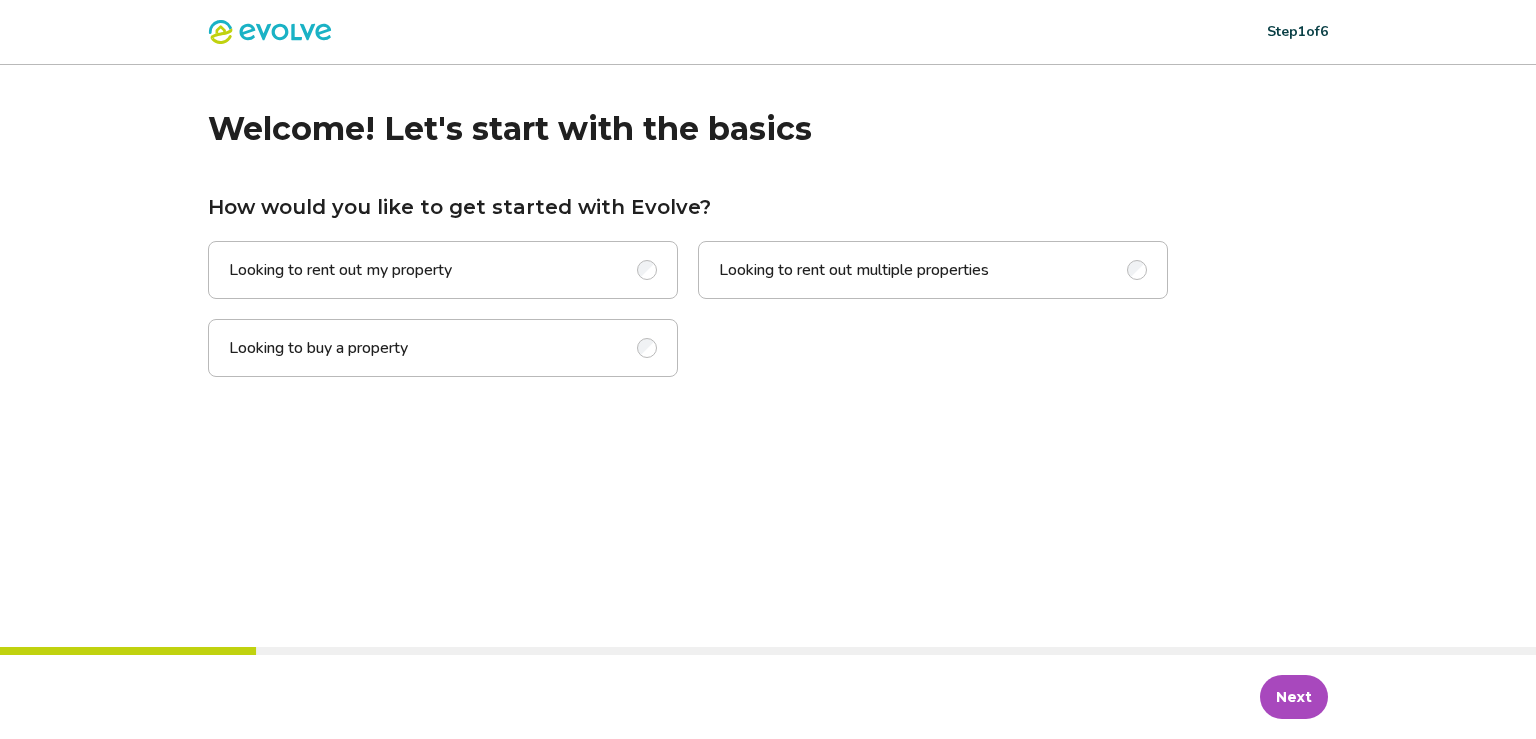 scroll, scrollTop: 0, scrollLeft: 0, axis: both 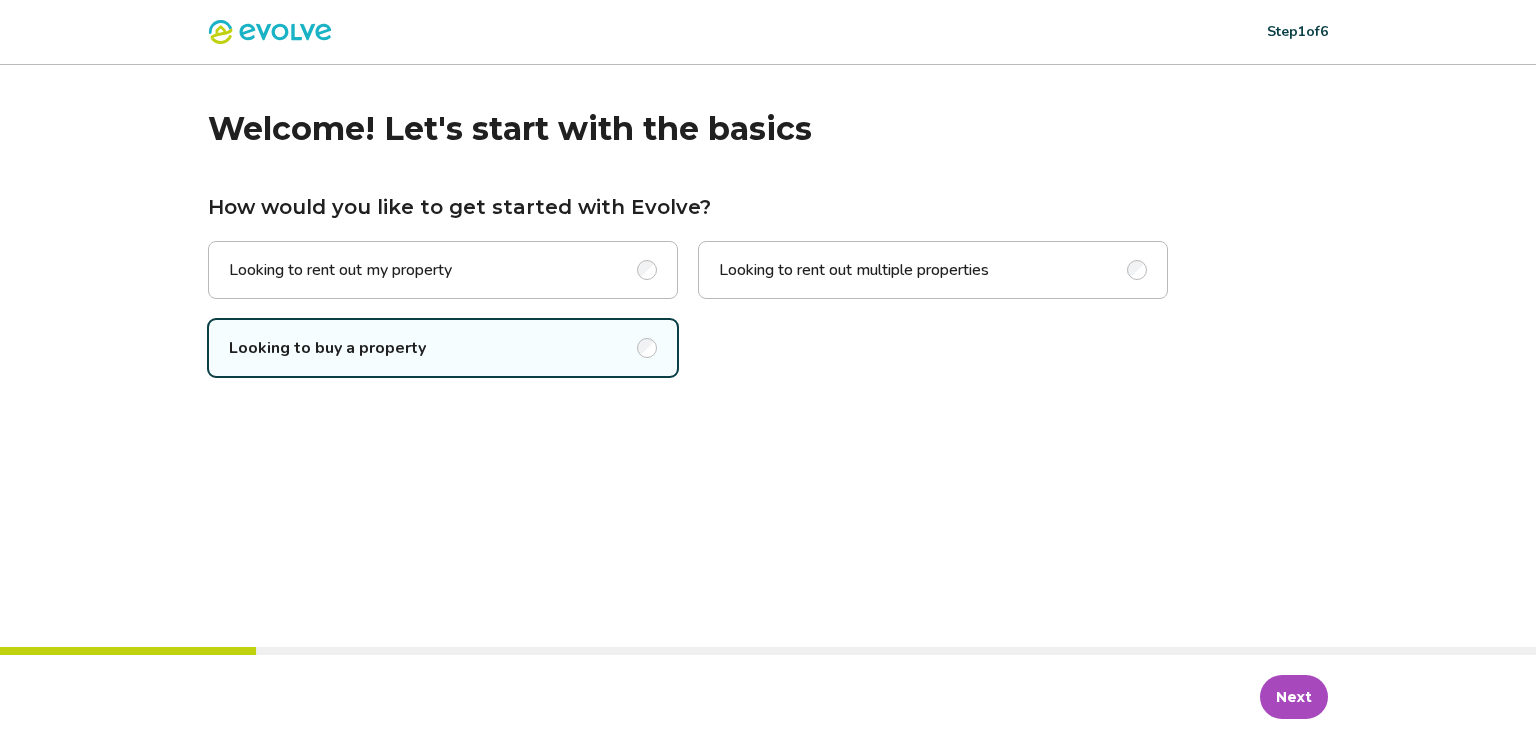 click on "Welcome! Let's start with the basics How would you like to get started with Evolve?   Looking to rent out my property Looking to rent out multiple properties Looking to buy a property" at bounding box center (768, 356) 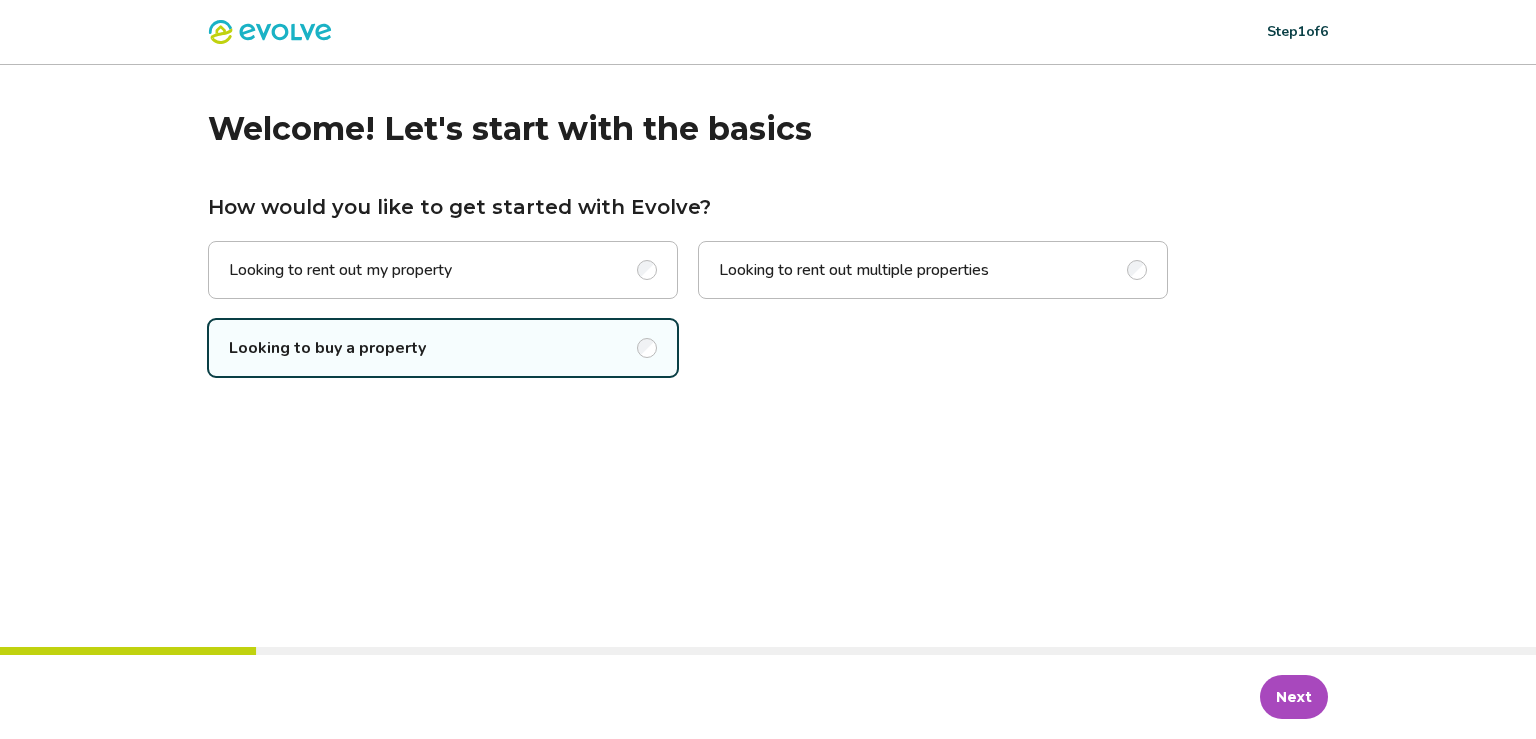 click on "Next" at bounding box center (1294, 697) 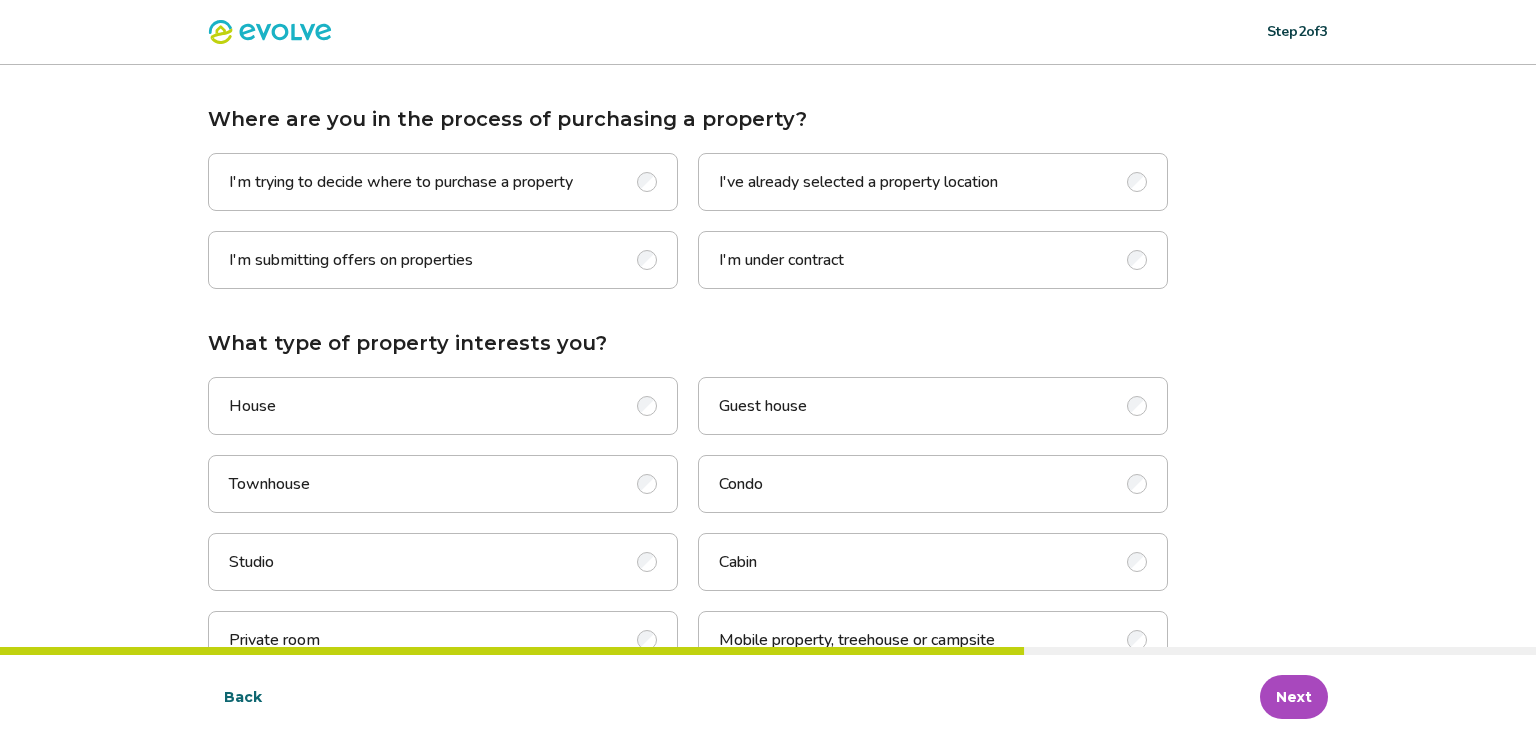 click on "I'm trying to decide where to purchase a property" at bounding box center (401, 182) 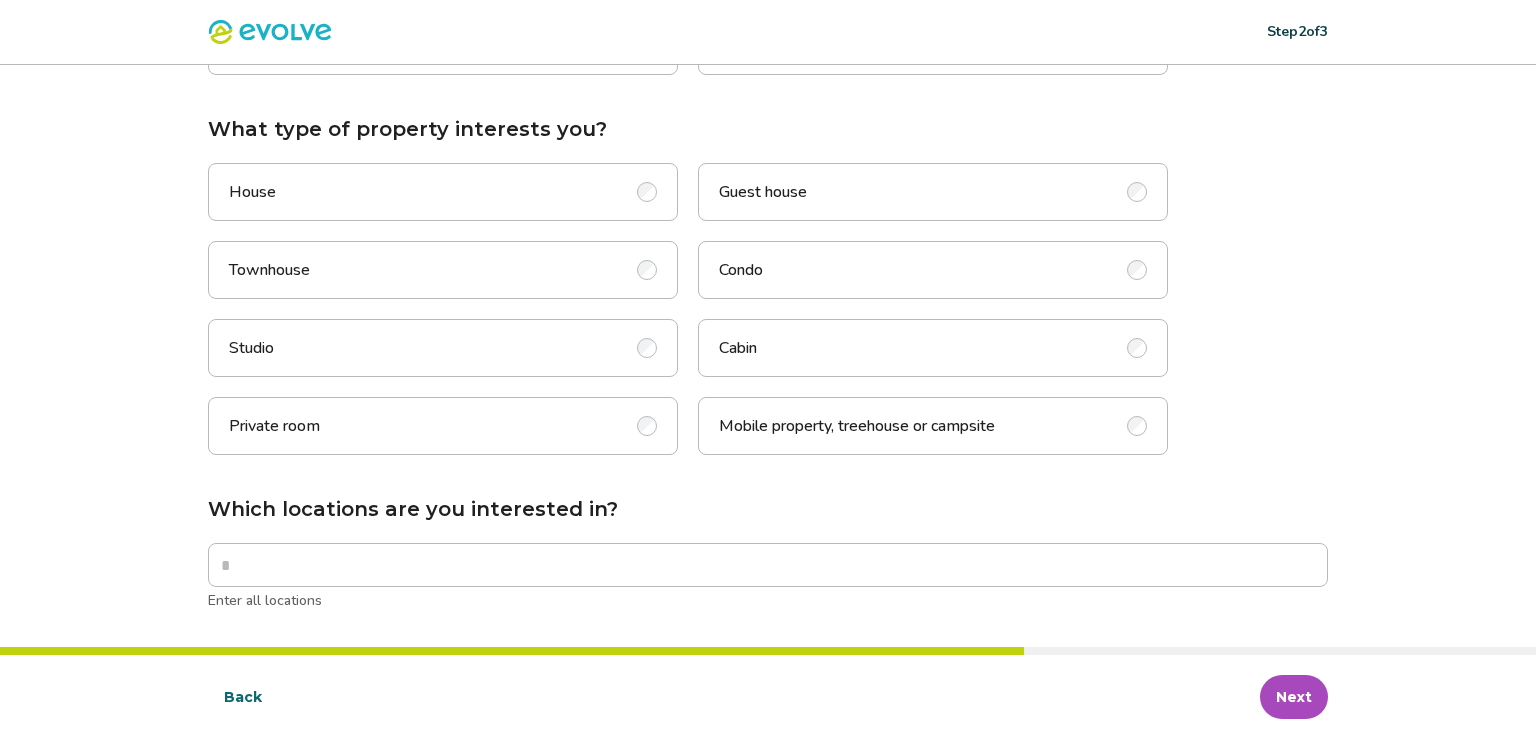 scroll, scrollTop: 216, scrollLeft: 0, axis: vertical 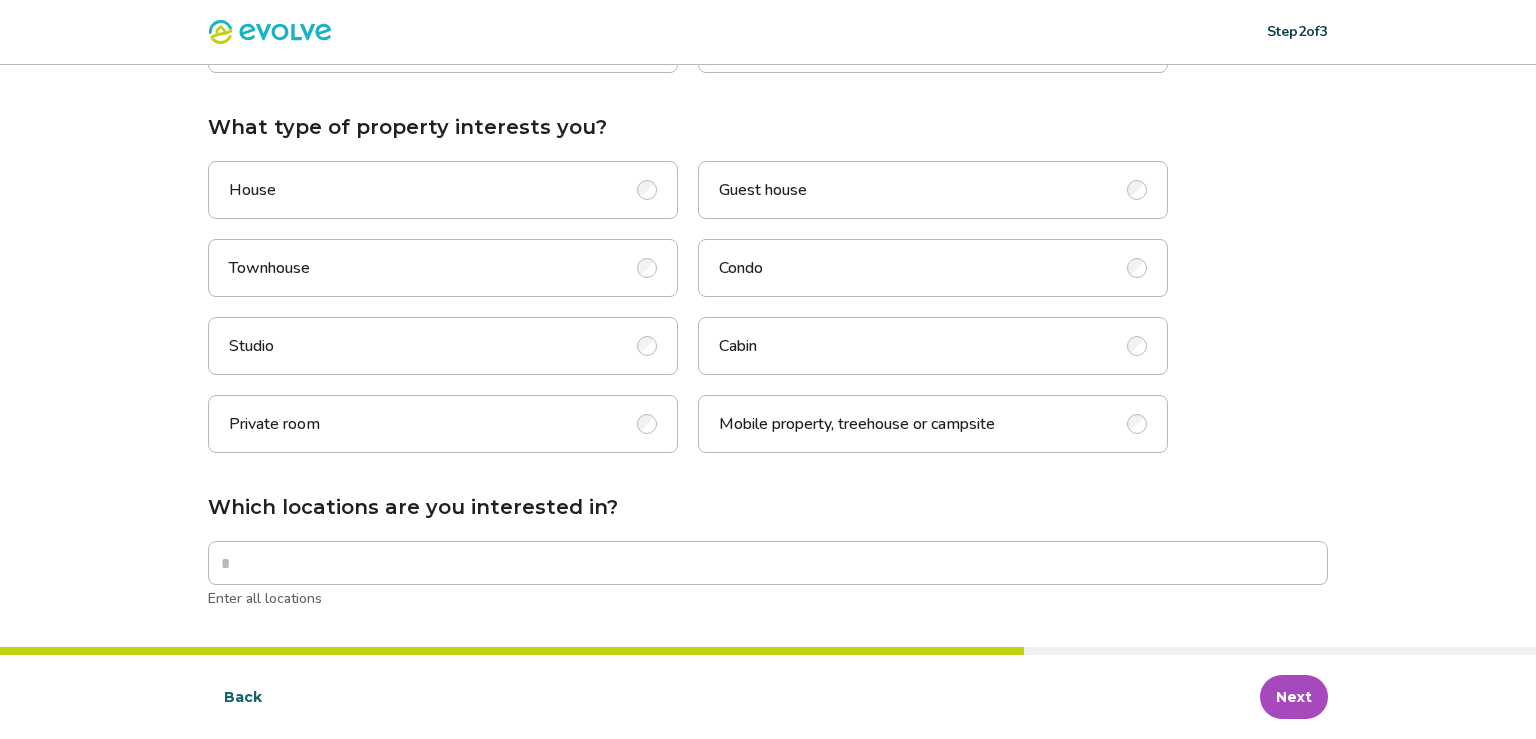 click at bounding box center (647, 190) 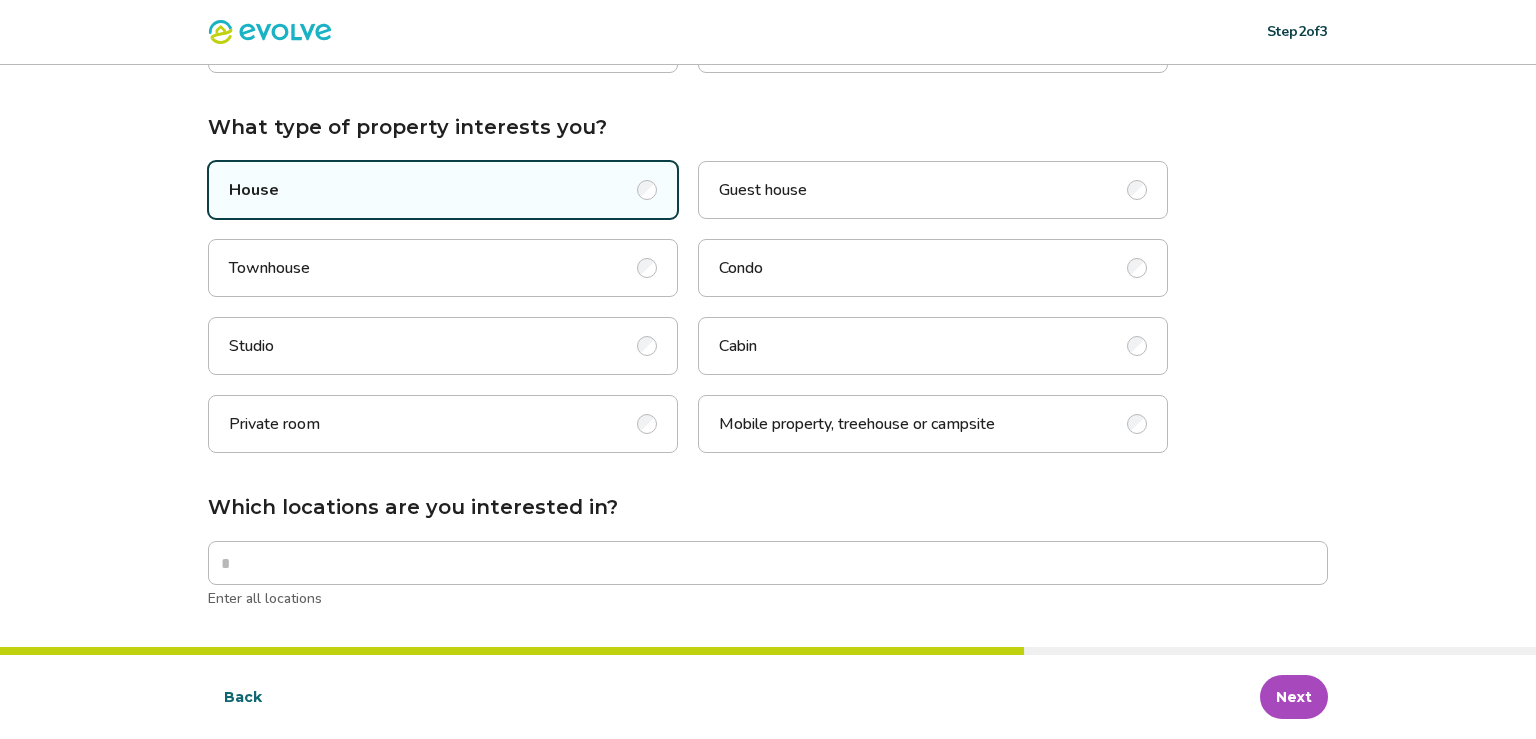 click on "Condo" at bounding box center [933, 268] 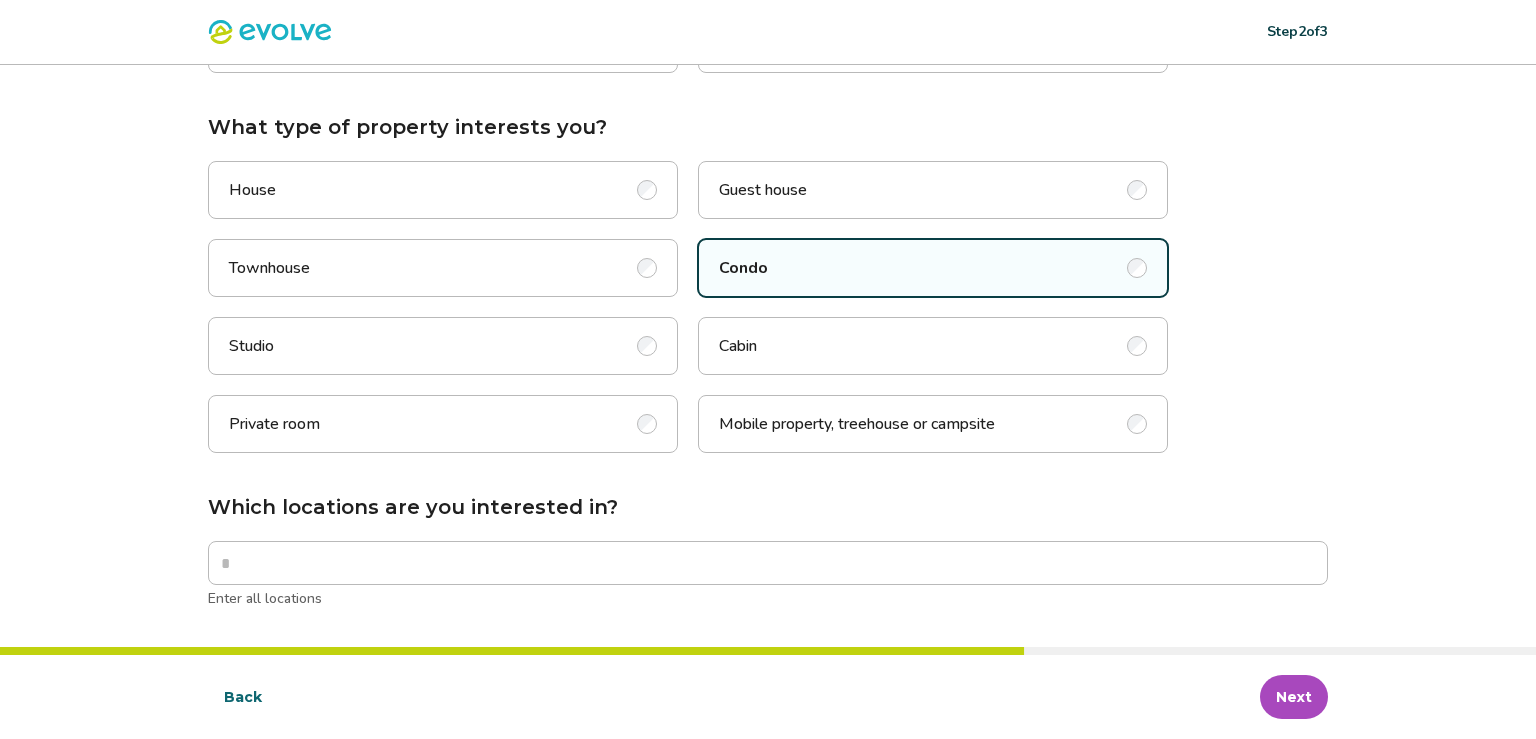 click on "Townhouse" at bounding box center [443, 268] 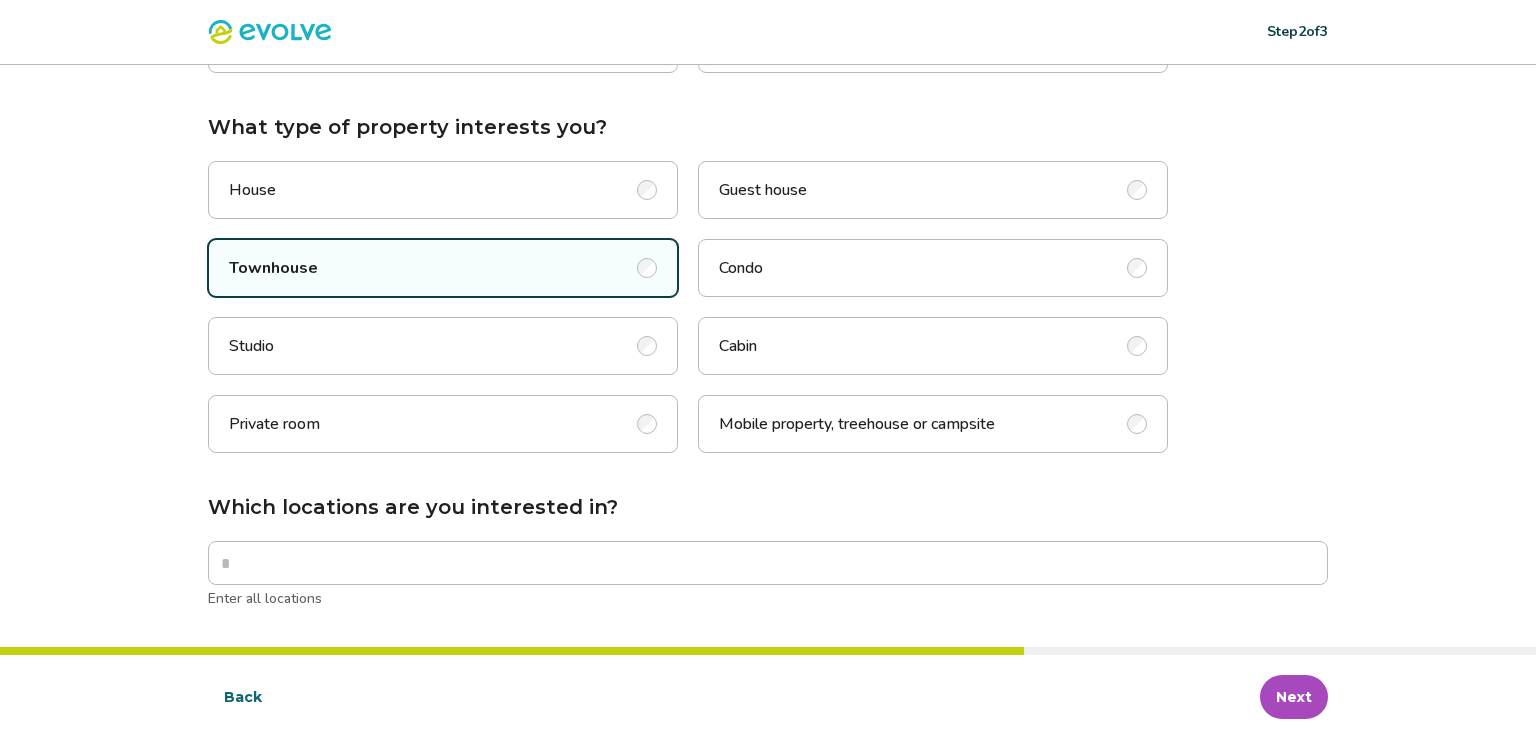 click on "House" at bounding box center (443, 190) 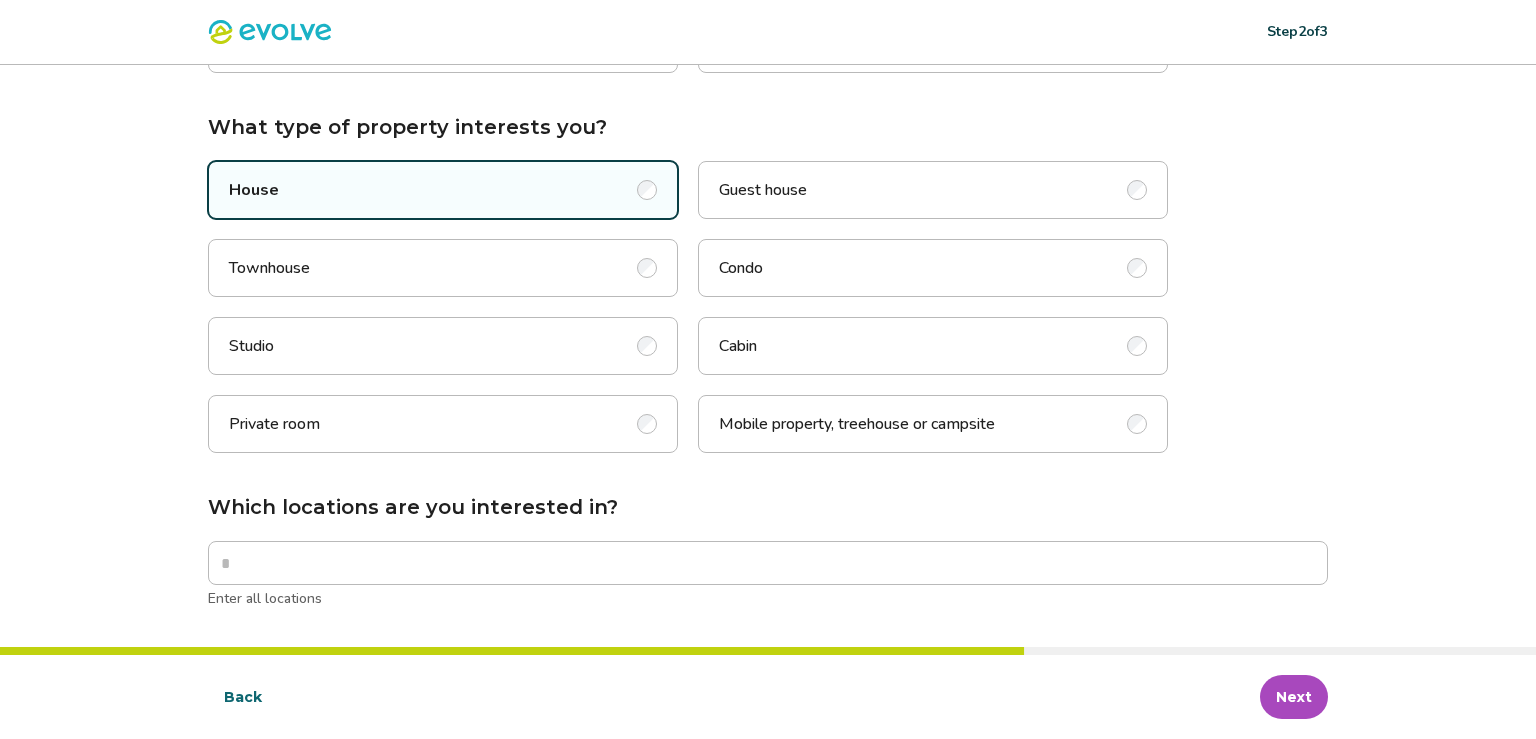 click on "Condo" at bounding box center [933, 268] 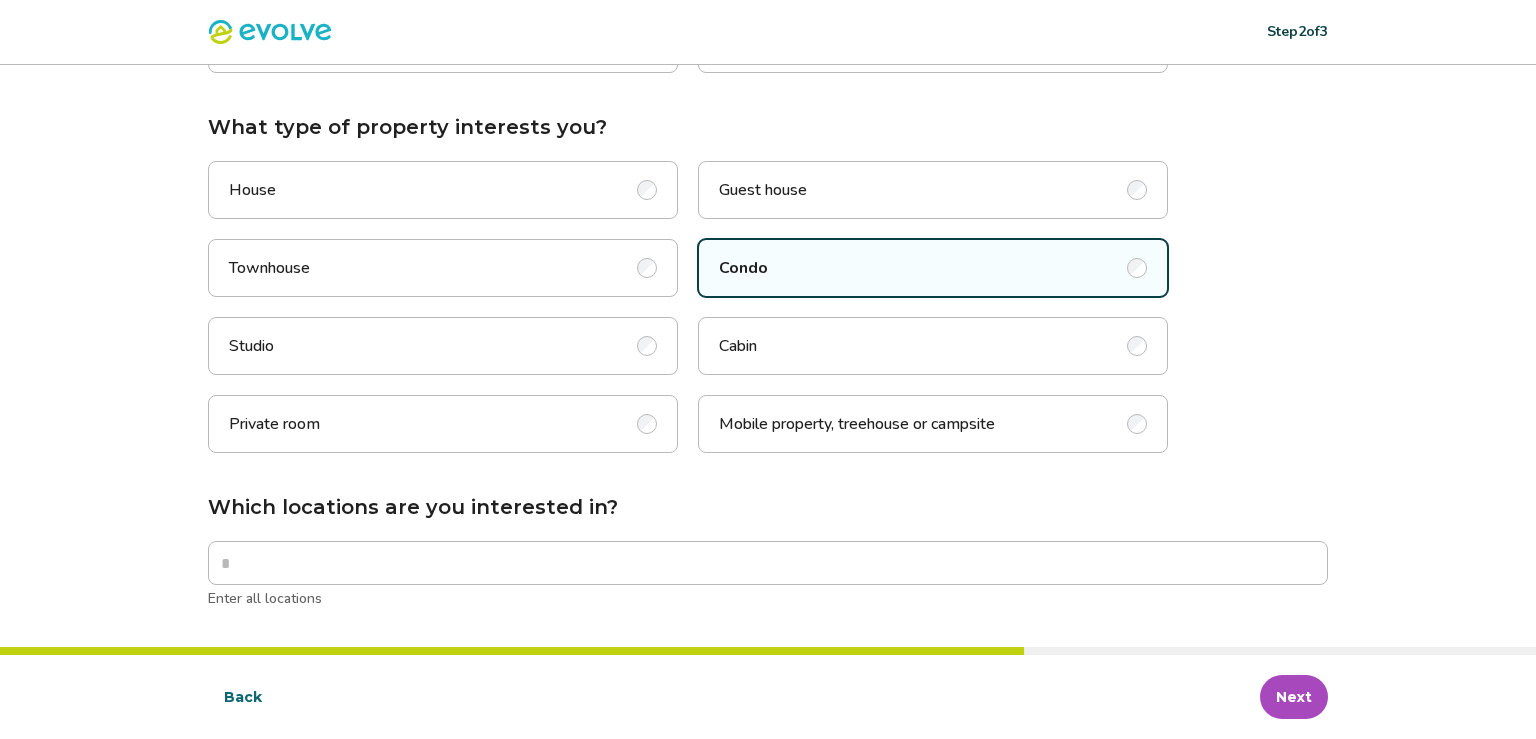 scroll, scrollTop: 285, scrollLeft: 0, axis: vertical 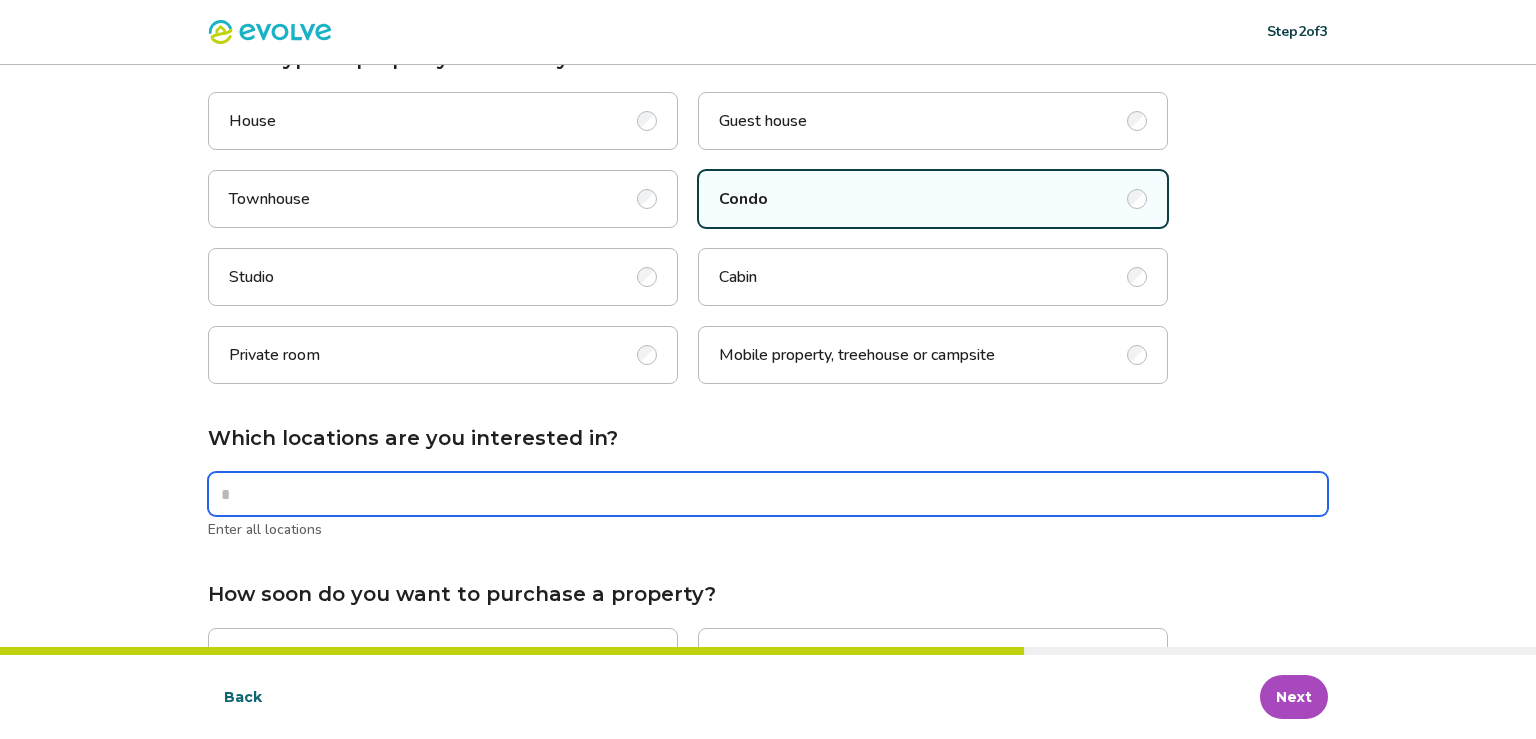click on "Which locations are you interested in?" at bounding box center (768, 494) 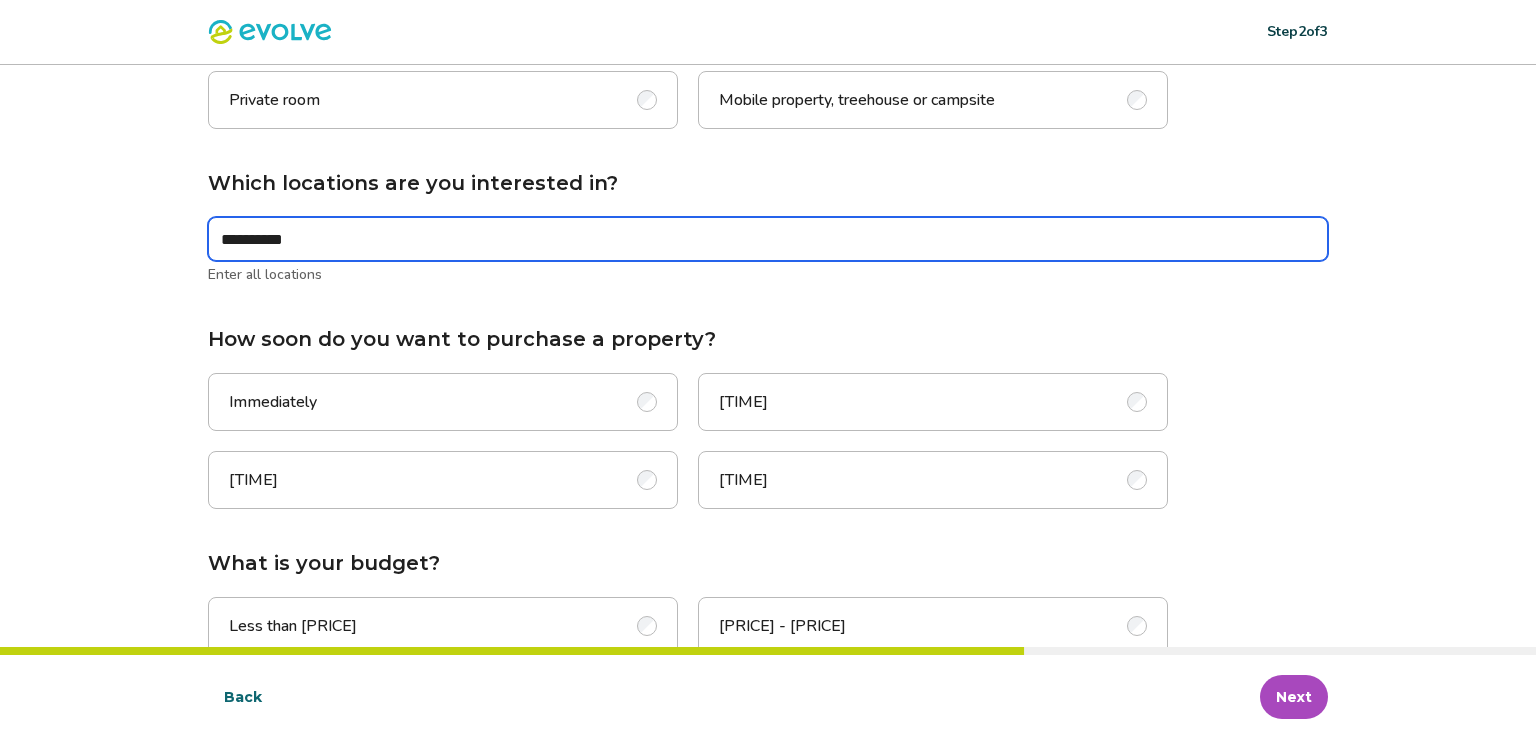 scroll, scrollTop: 518, scrollLeft: 0, axis: vertical 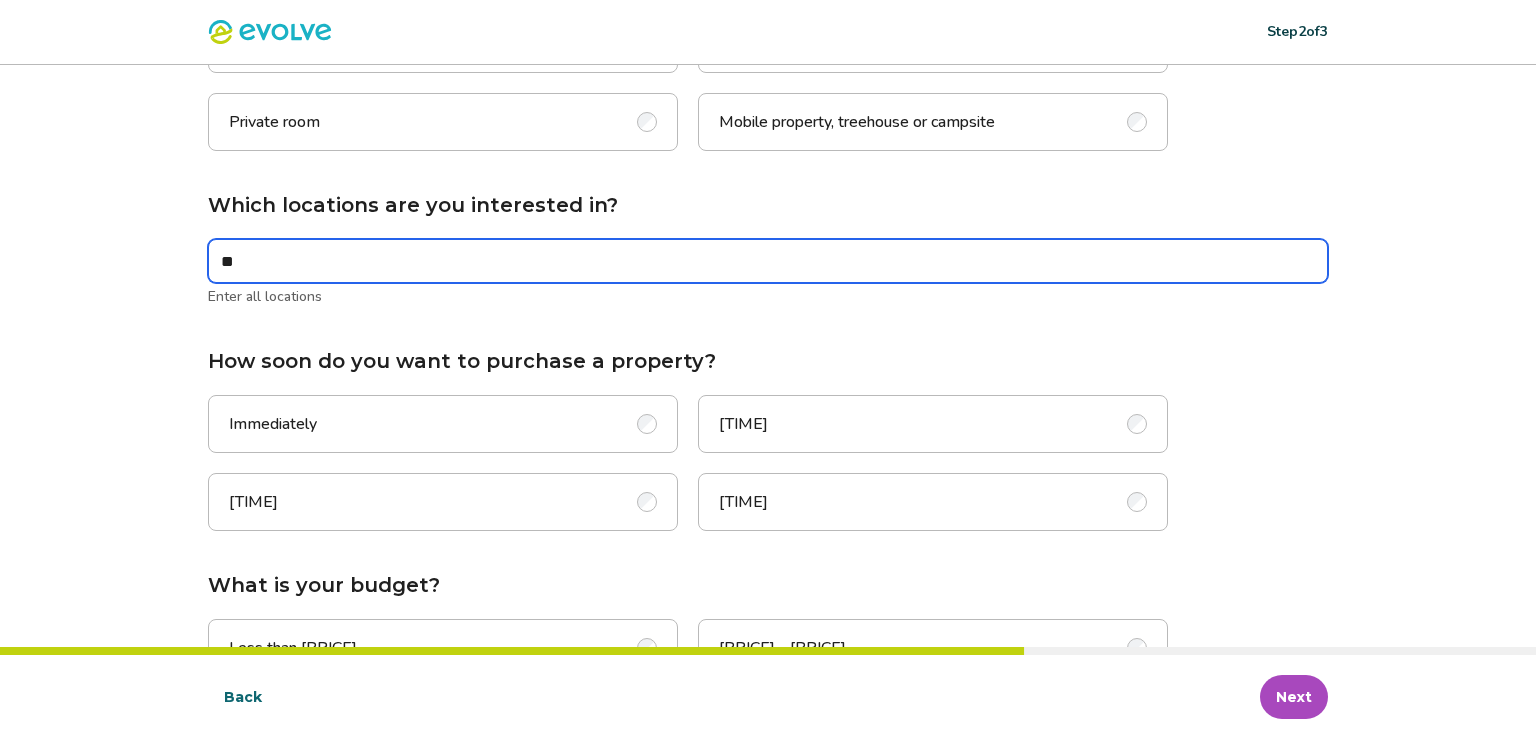 type on "*" 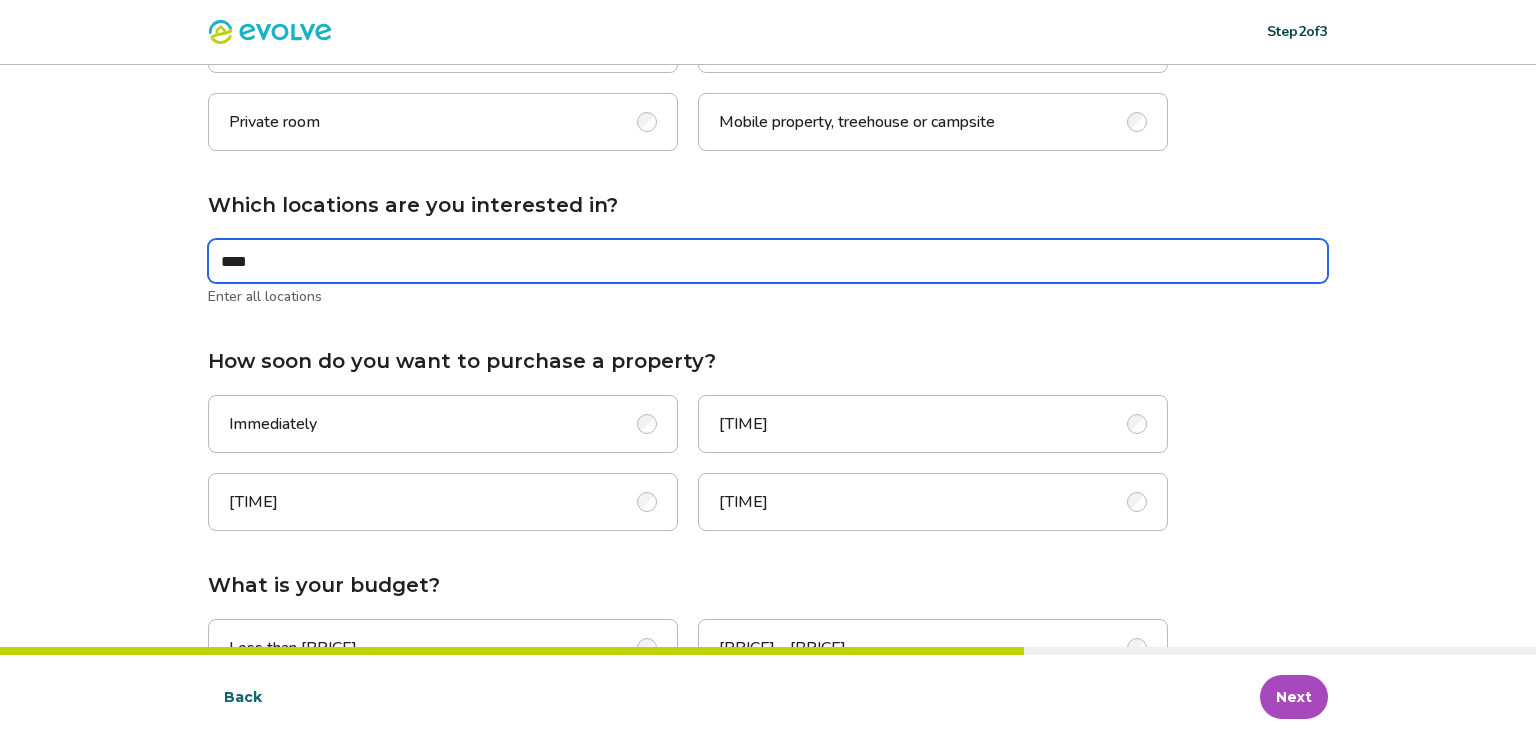 type on "****" 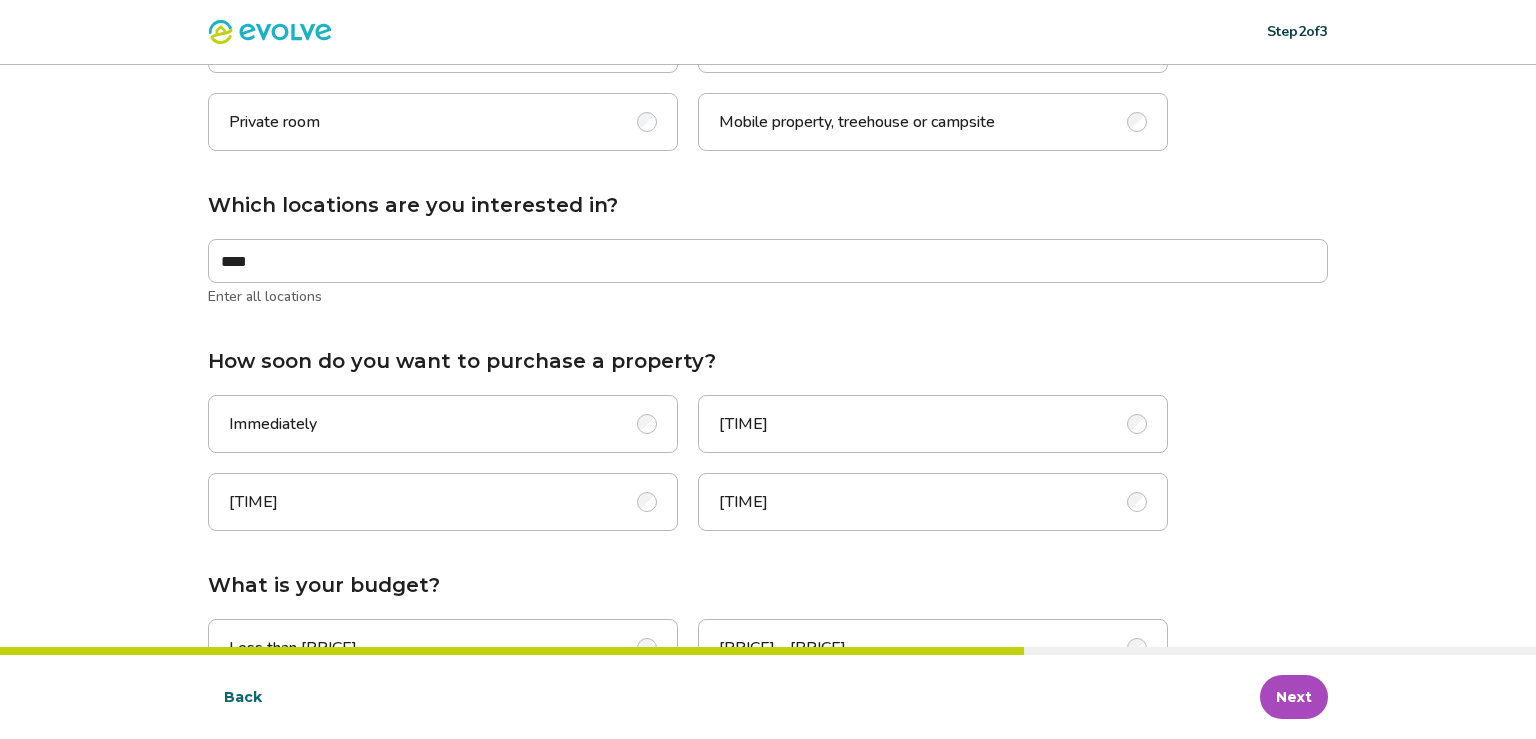 click on "Immediately" at bounding box center [443, 424] 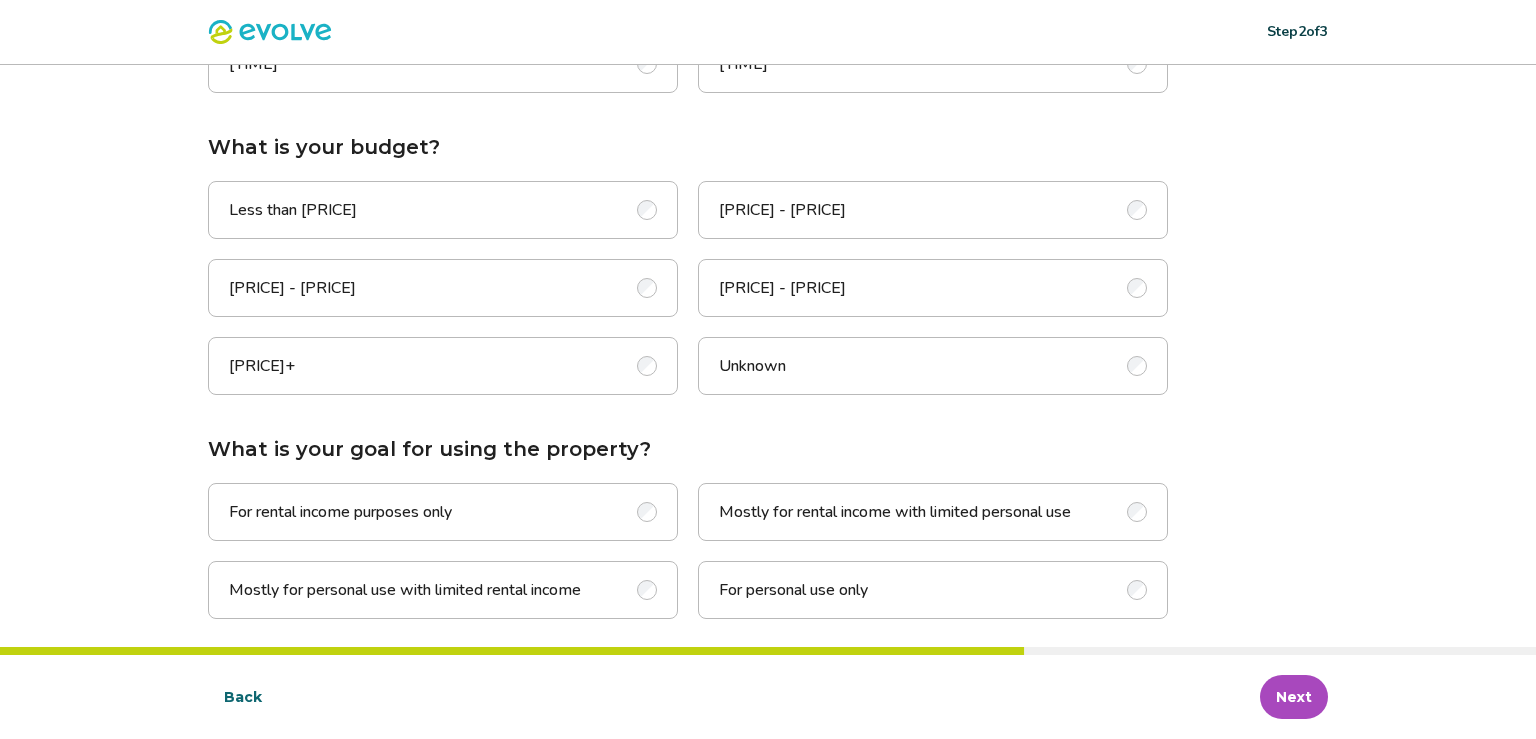 scroll, scrollTop: 968, scrollLeft: 0, axis: vertical 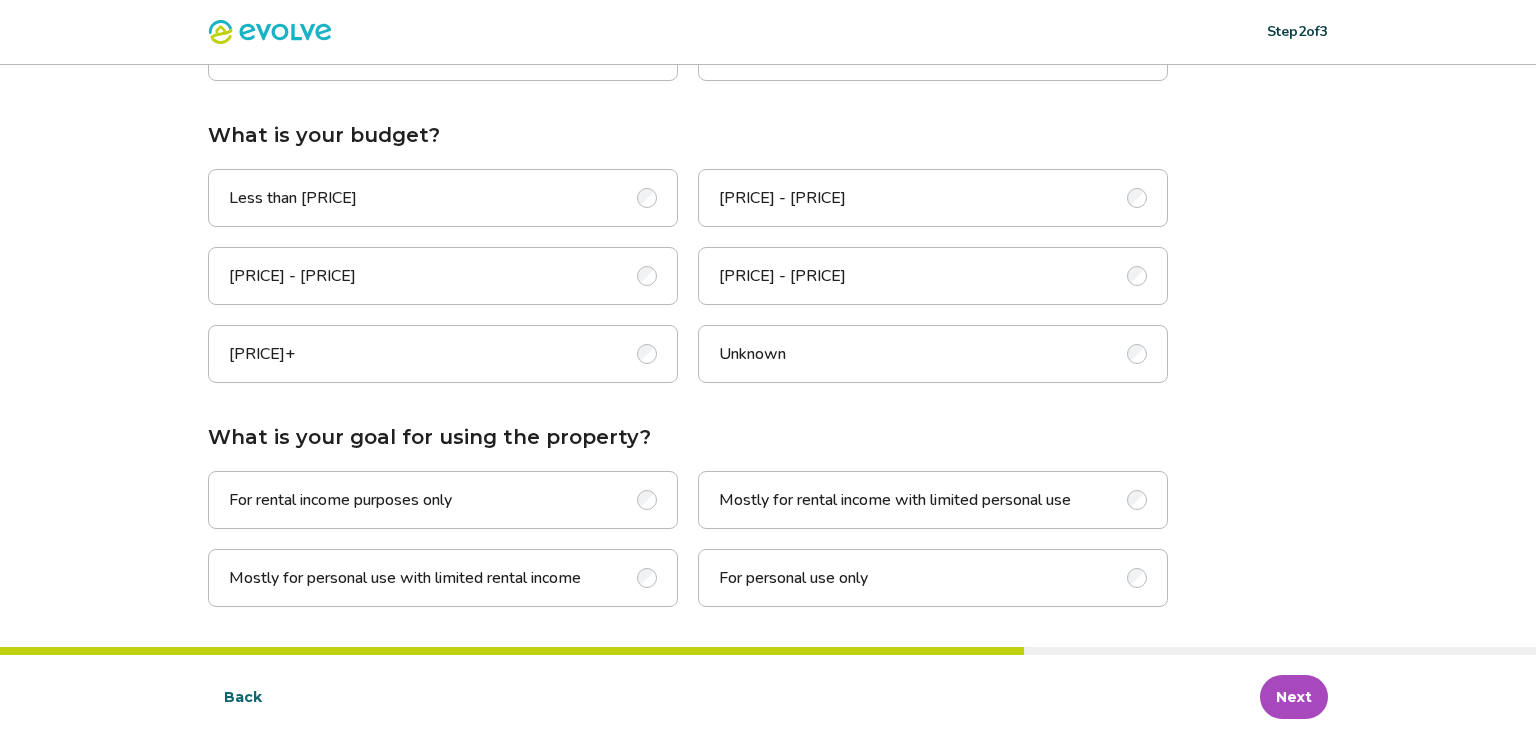 click on "[PRICE] - [PRICE]" at bounding box center (443, 276) 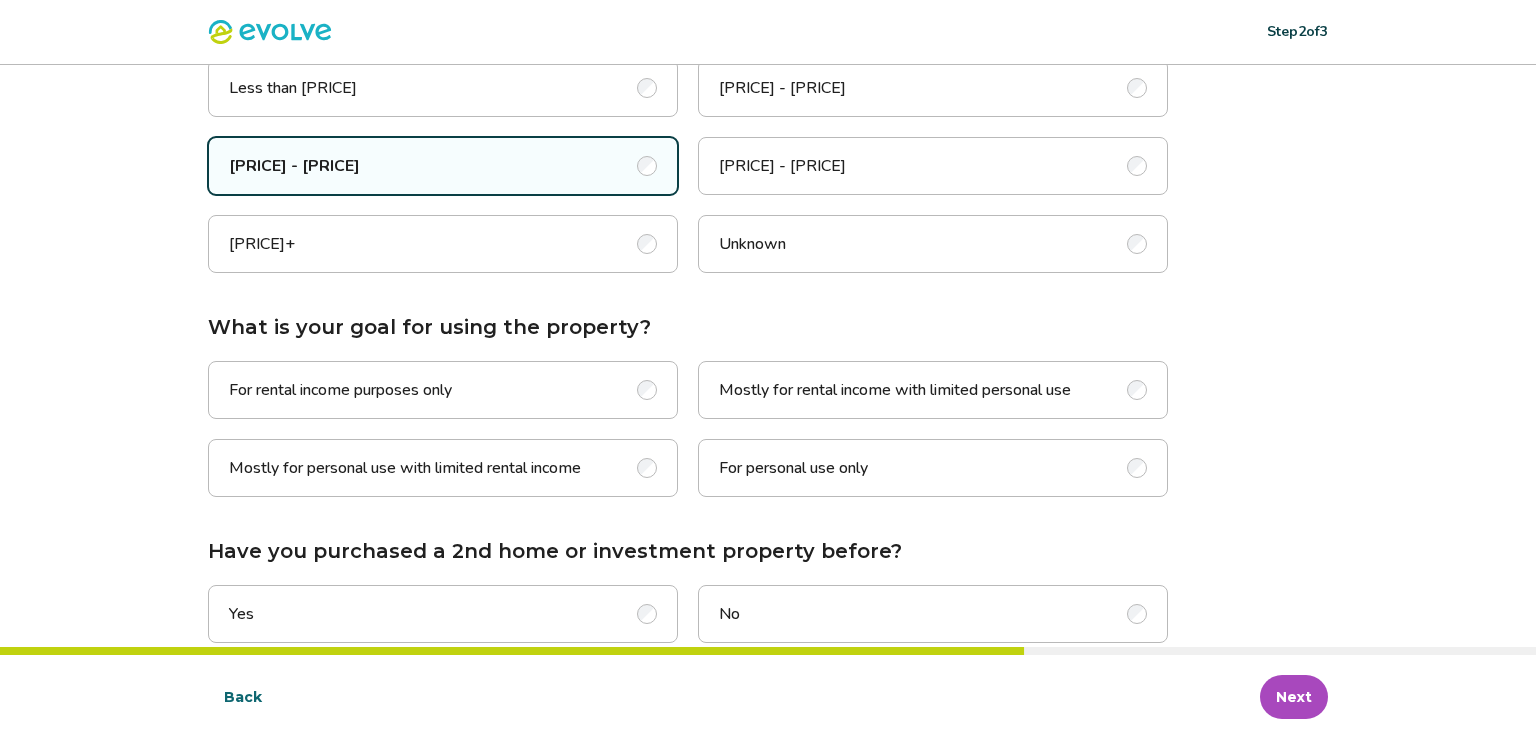 scroll, scrollTop: 1080, scrollLeft: 0, axis: vertical 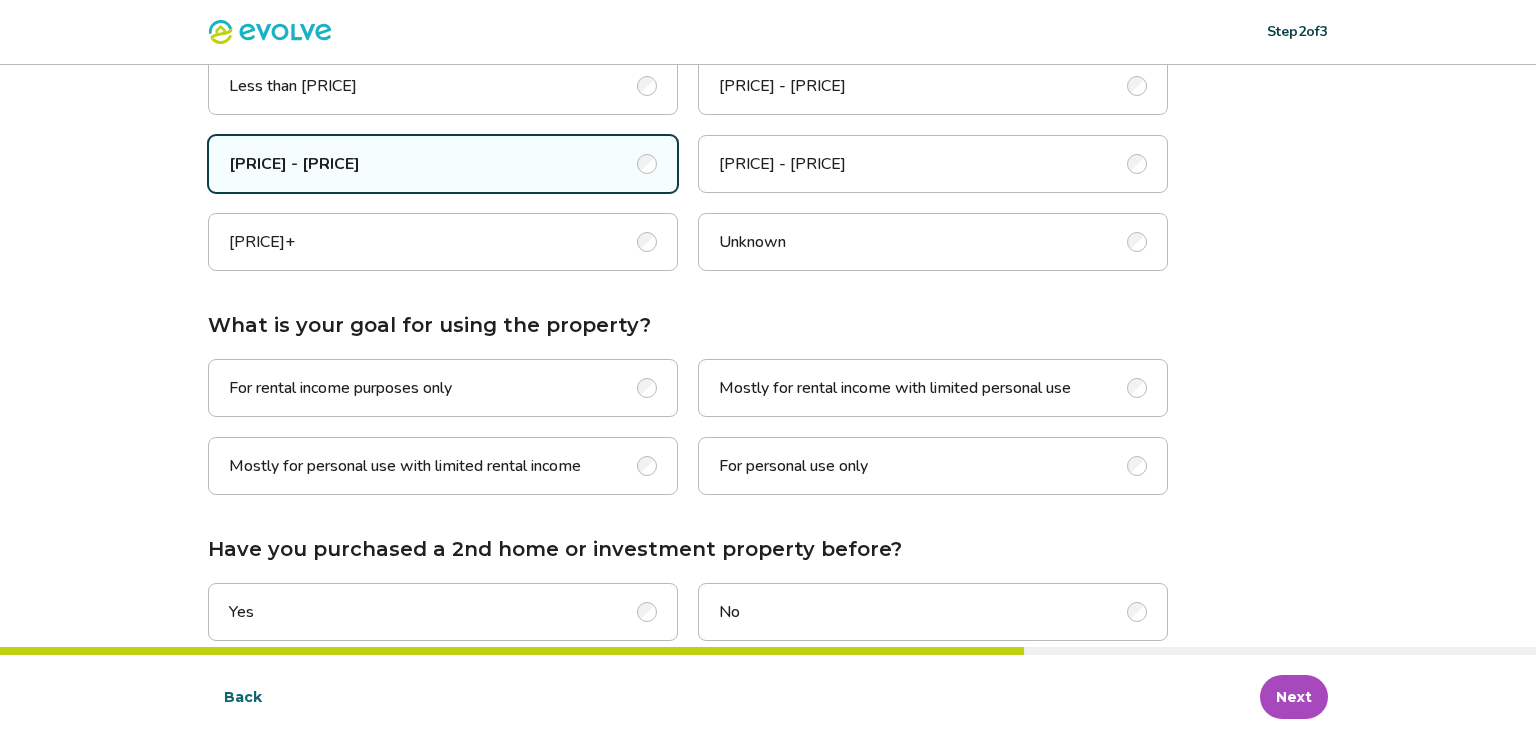 click at bounding box center [647, 388] 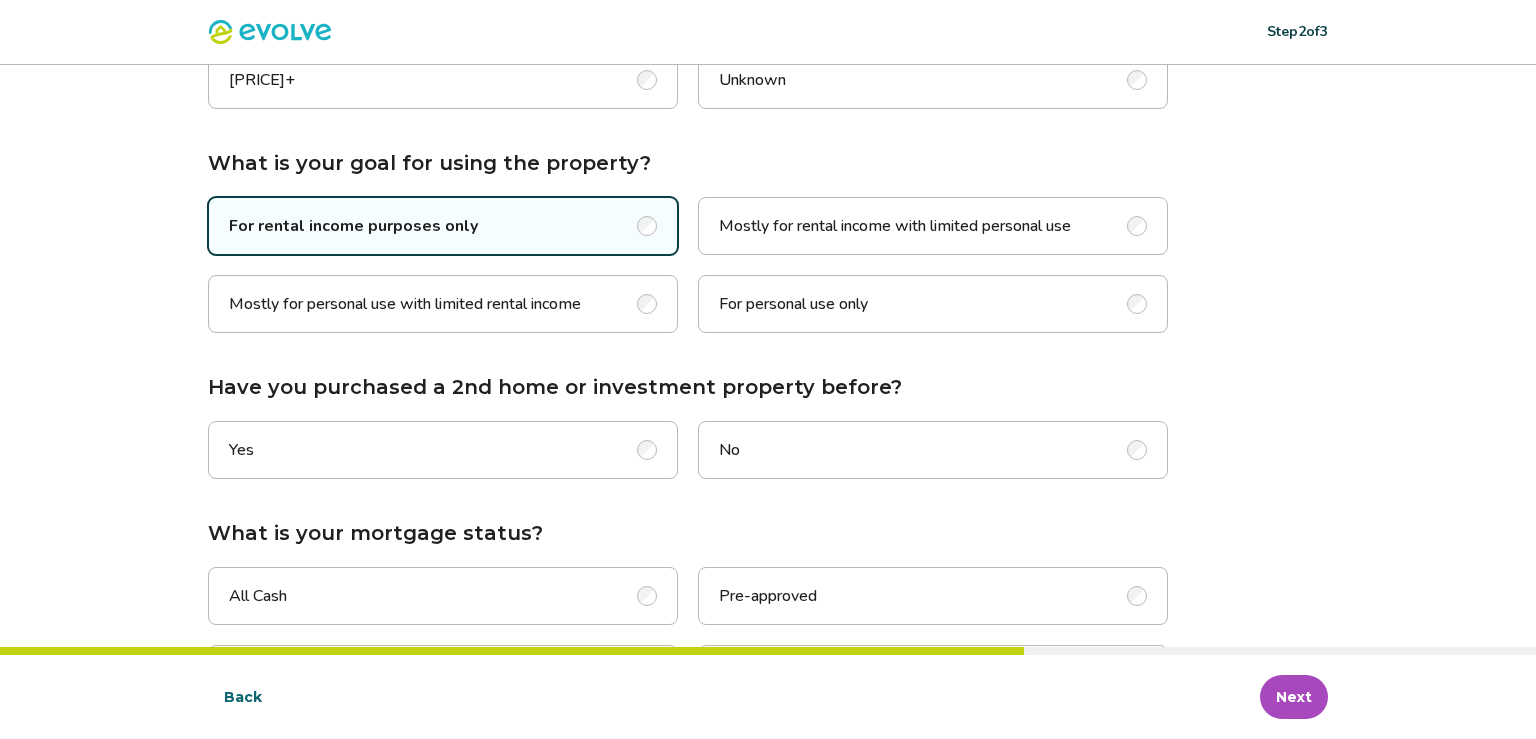 scroll, scrollTop: 1244, scrollLeft: 0, axis: vertical 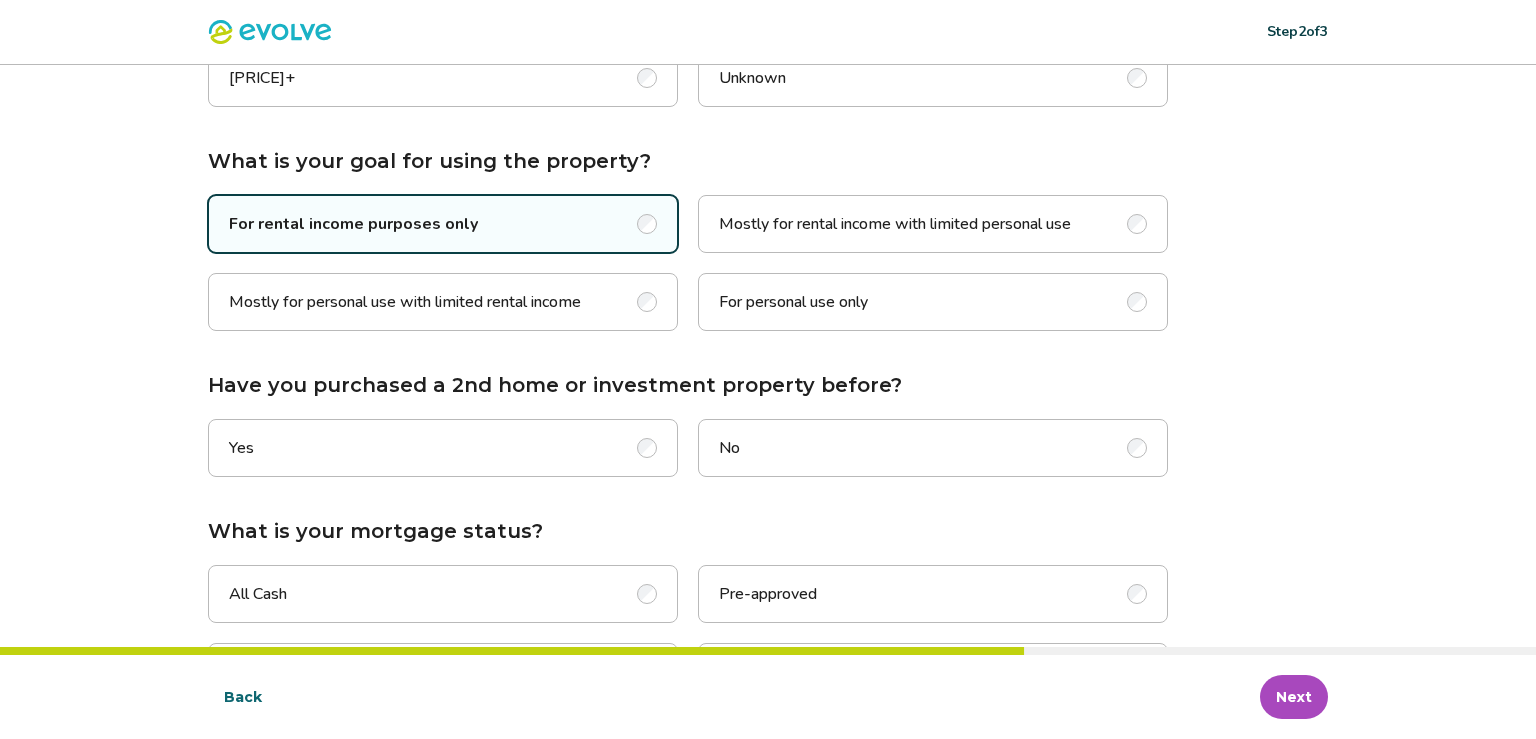 click on "No" at bounding box center (729, 448) 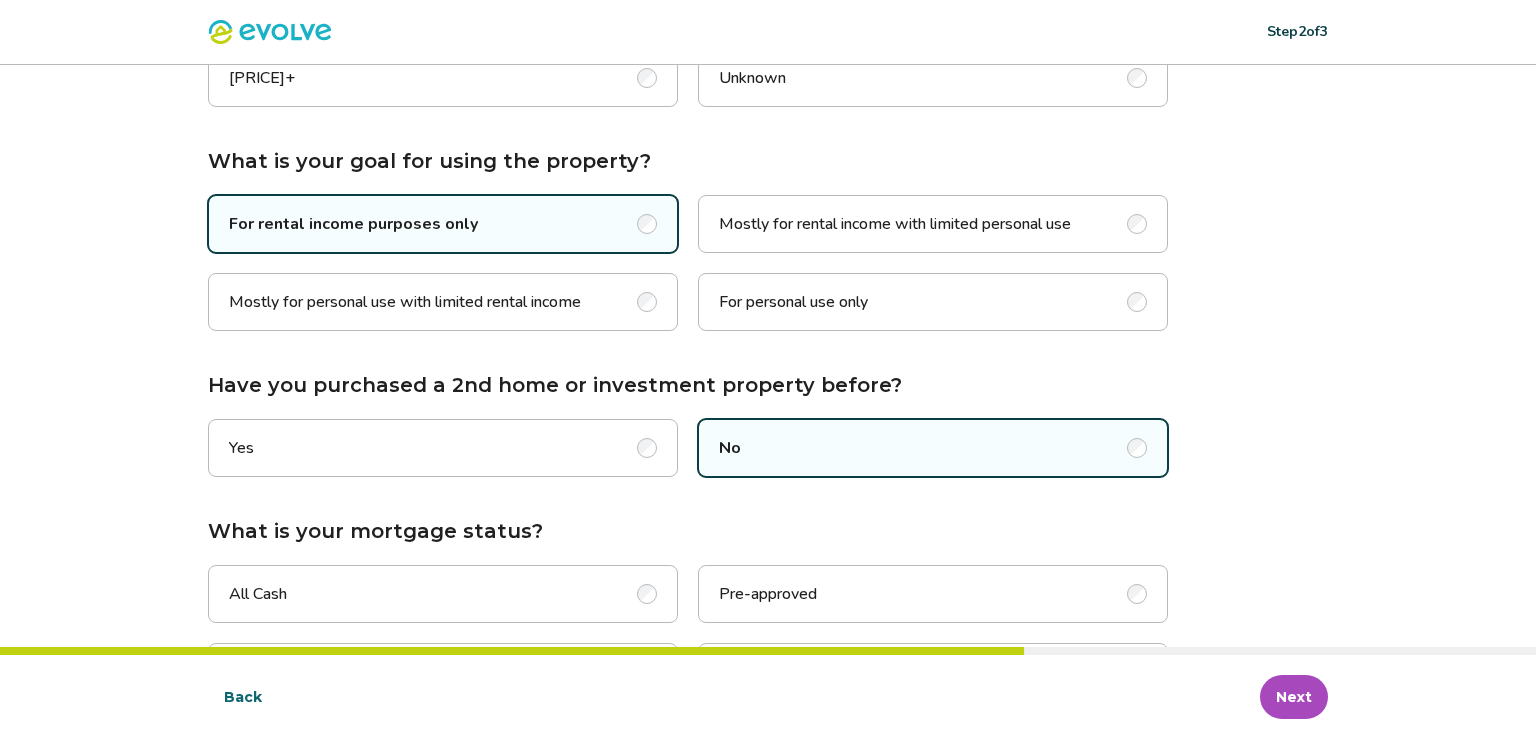 scroll, scrollTop: 1331, scrollLeft: 0, axis: vertical 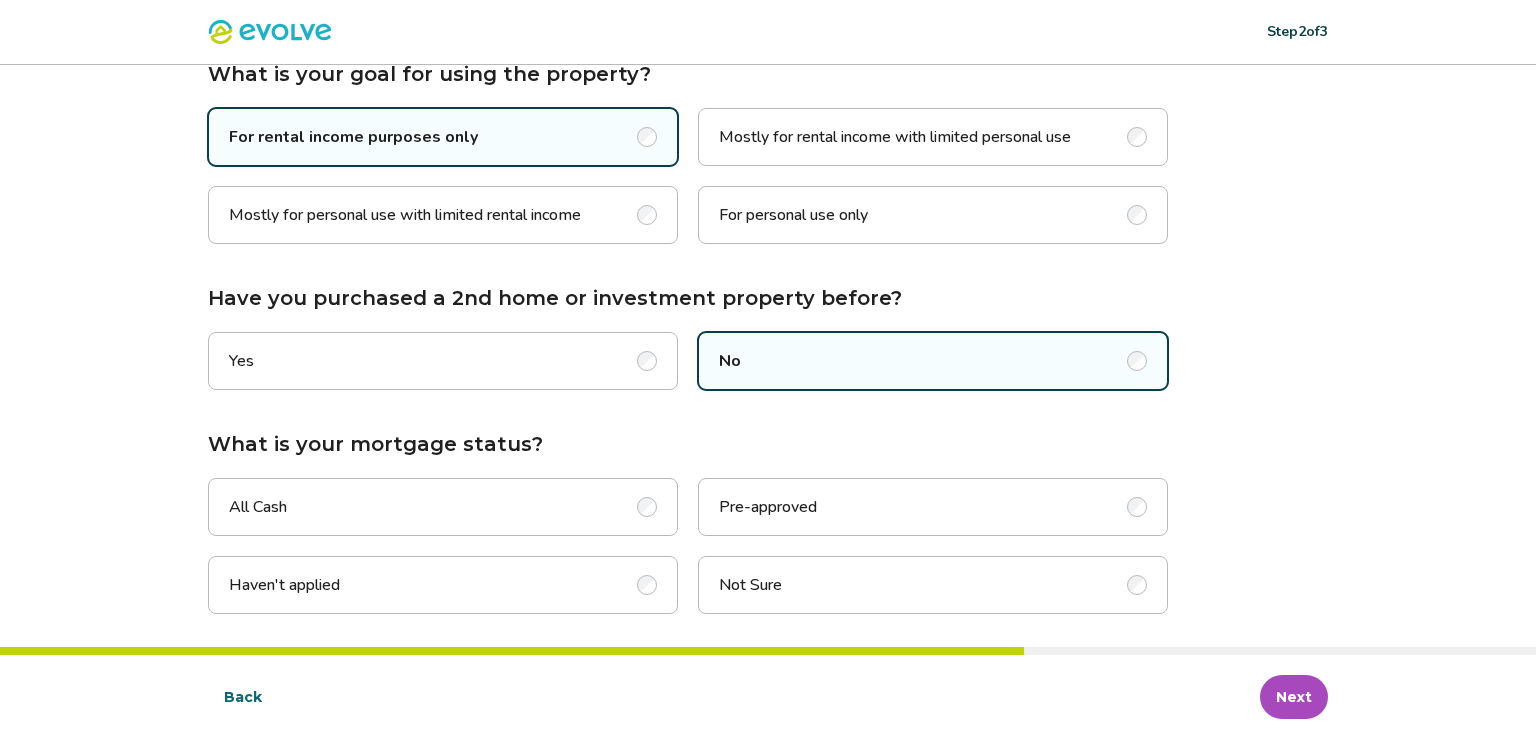 click on "Pre-approved" at bounding box center [933, 507] 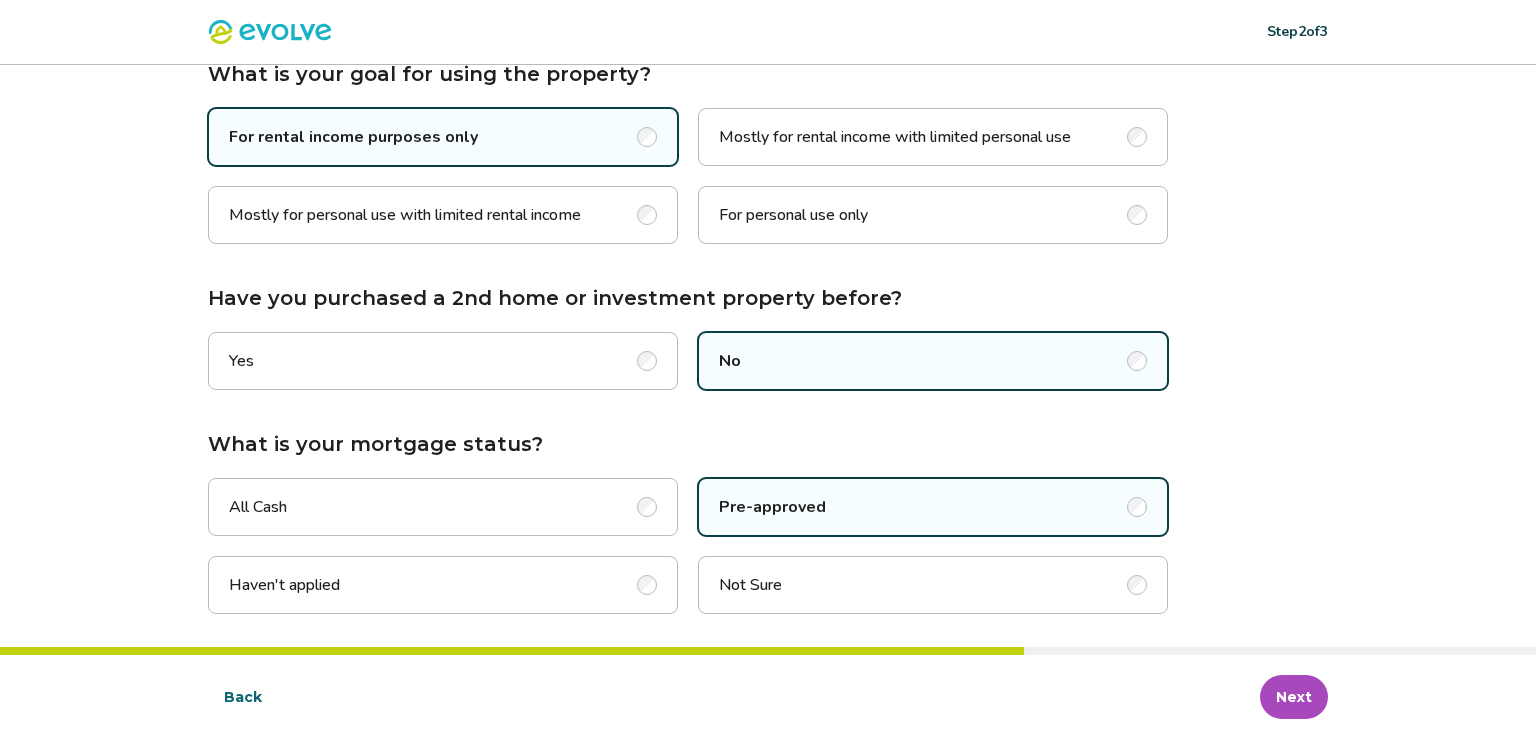 click on "Next" at bounding box center (1294, 697) 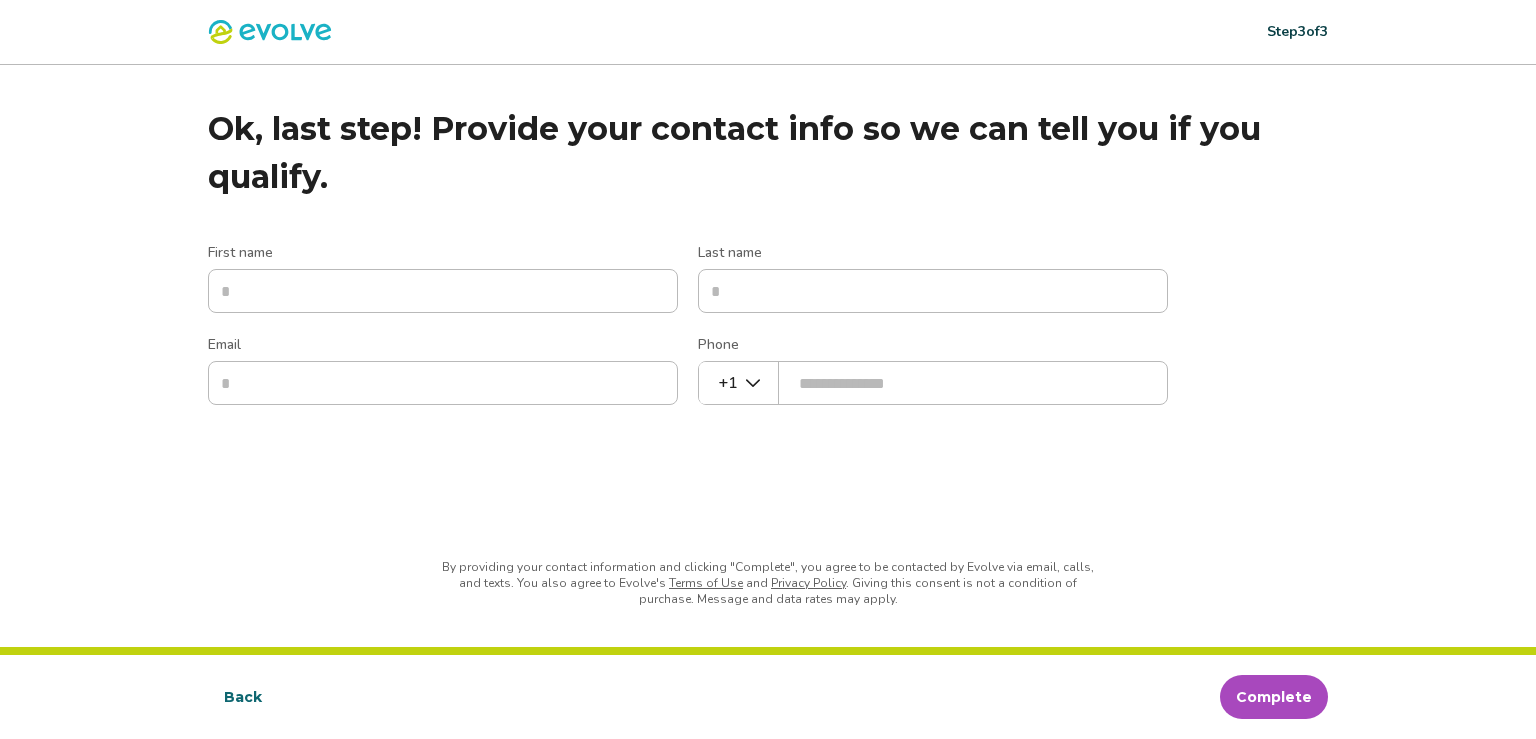 click on "Back" at bounding box center [243, 697] 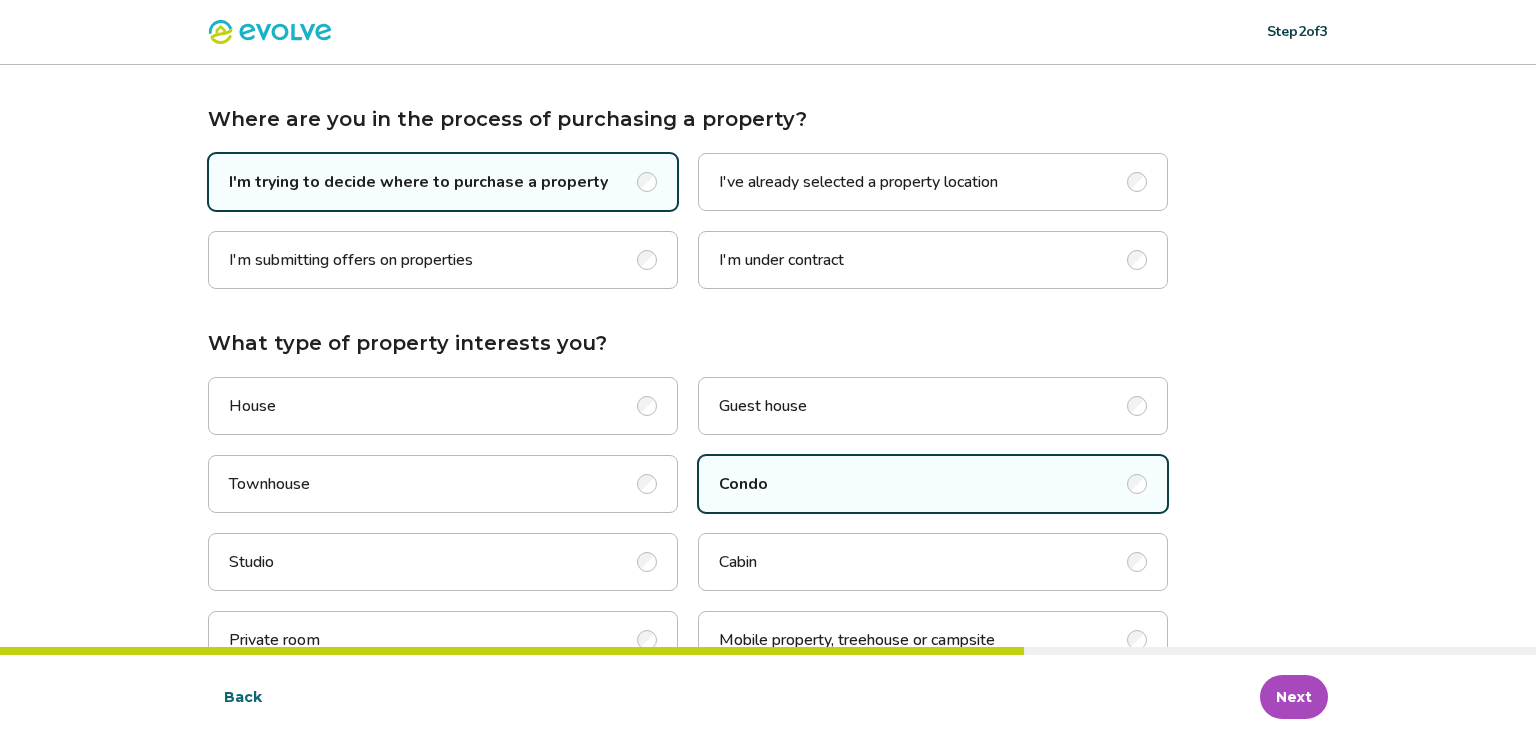 click on "Back" at bounding box center (243, 697) 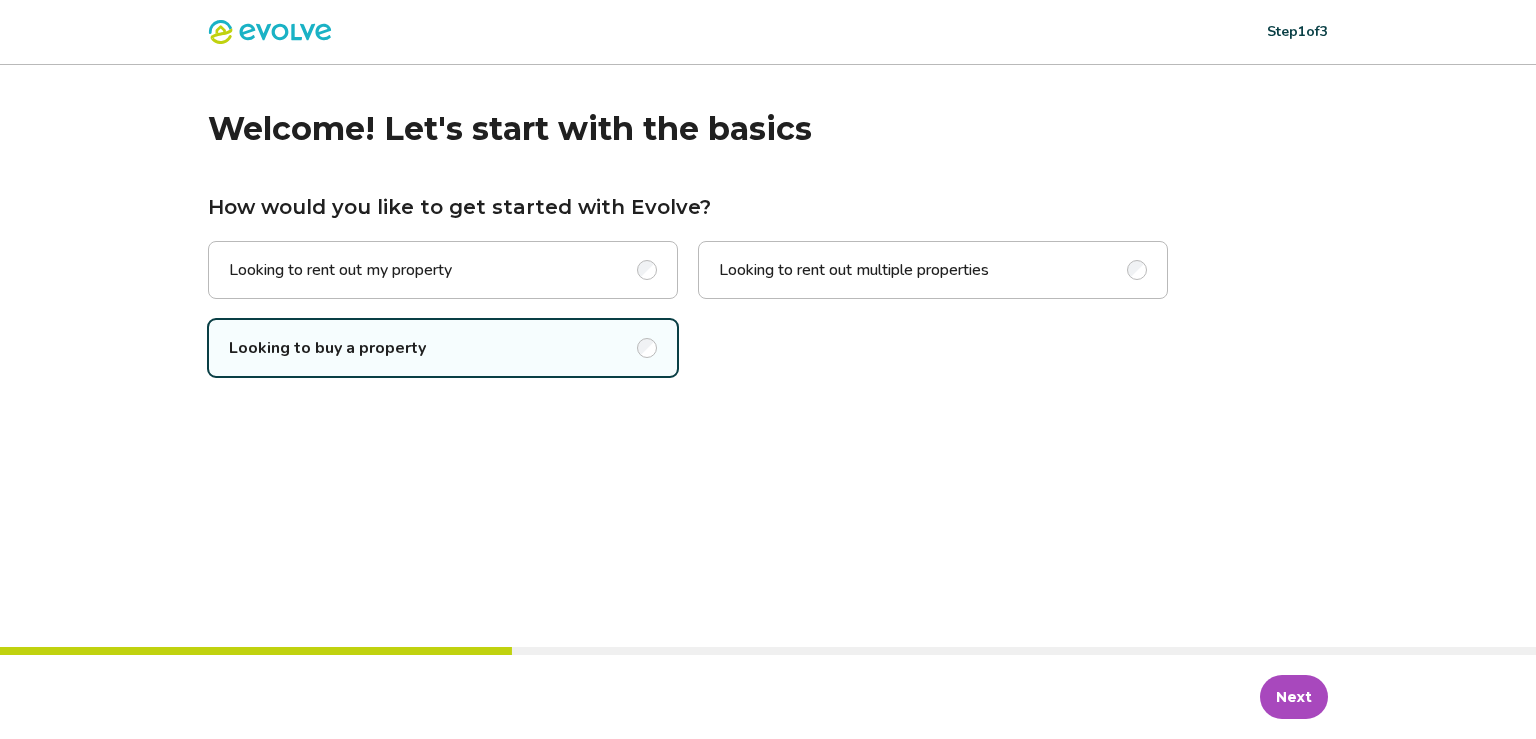 click on "Next" at bounding box center [768, 697] 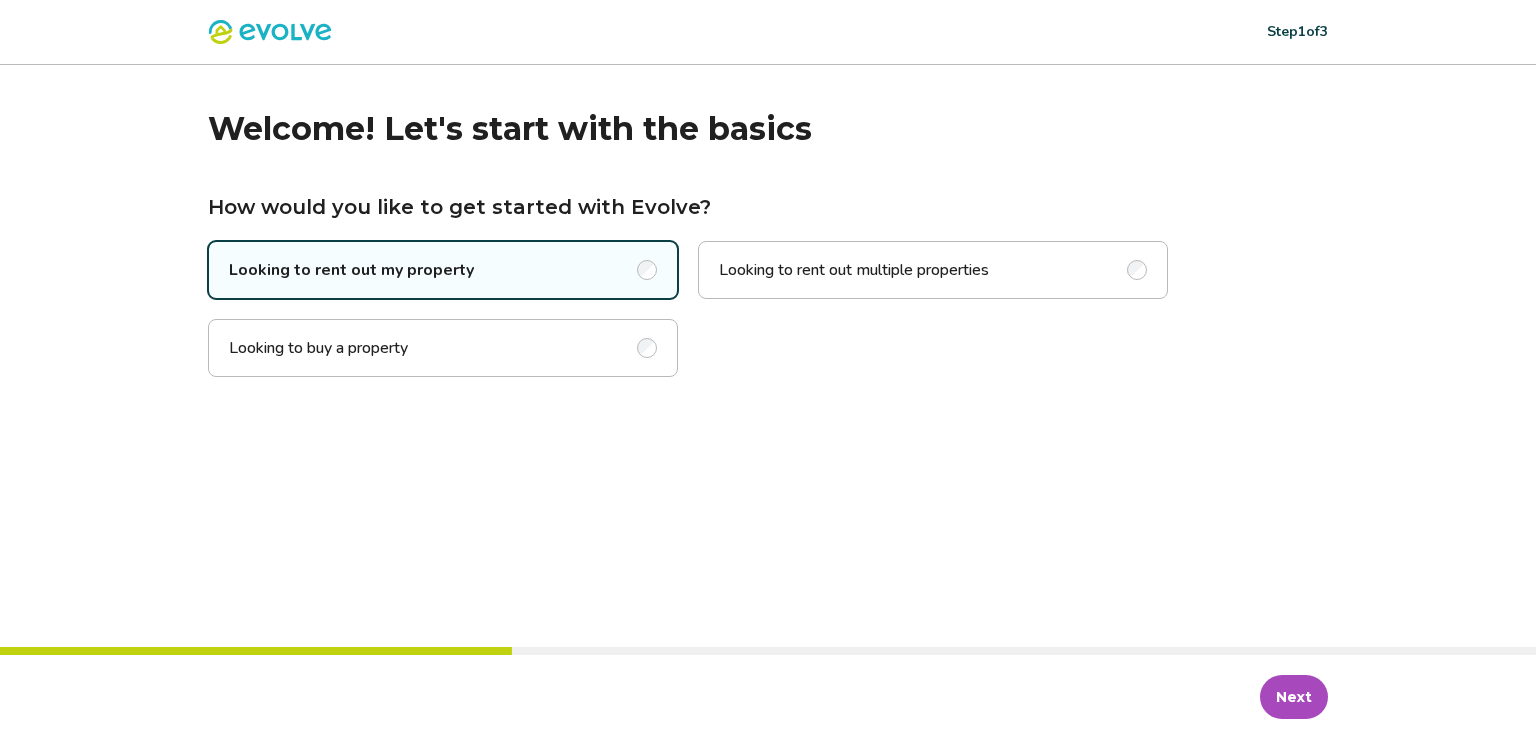 click on "Next" at bounding box center [1294, 697] 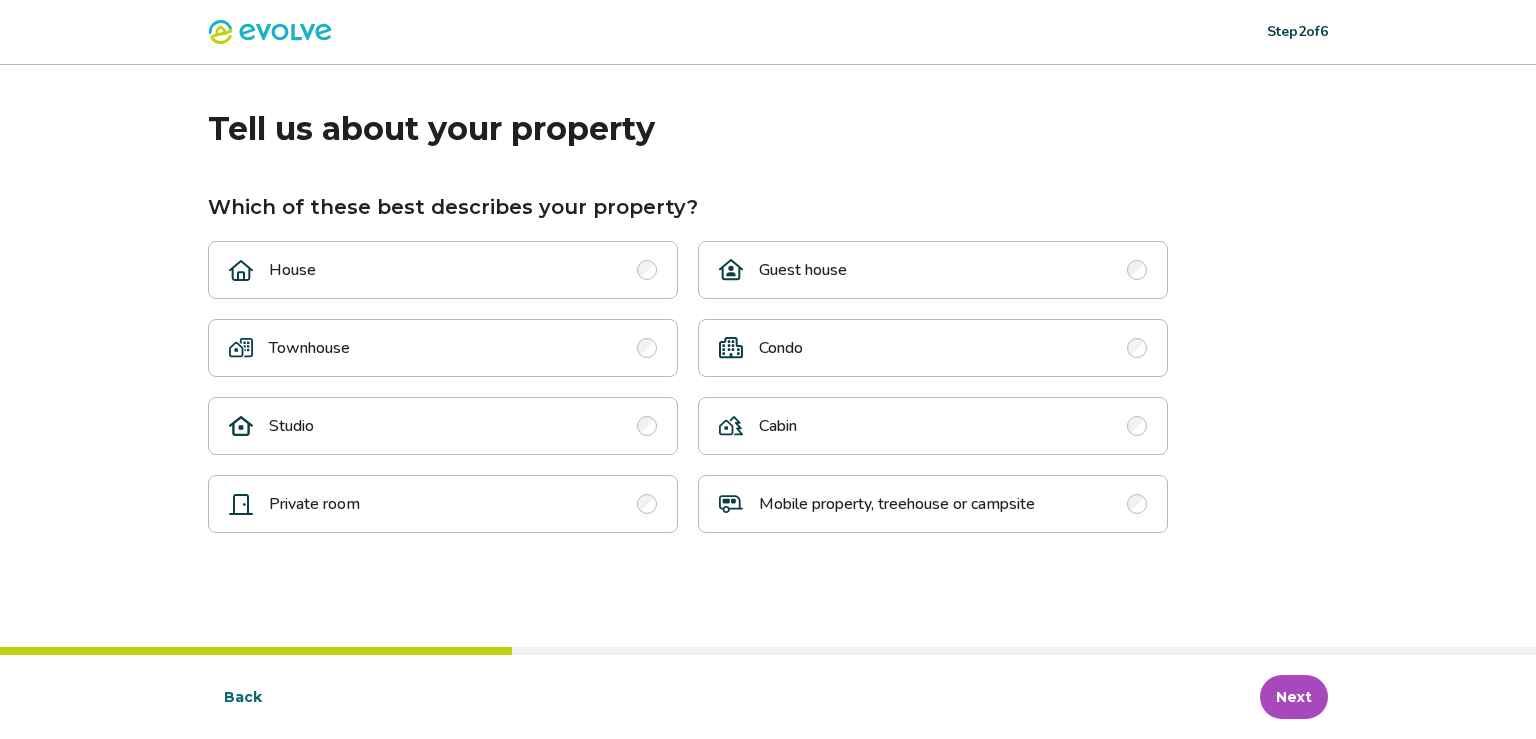 click on "Condo" at bounding box center [933, 348] 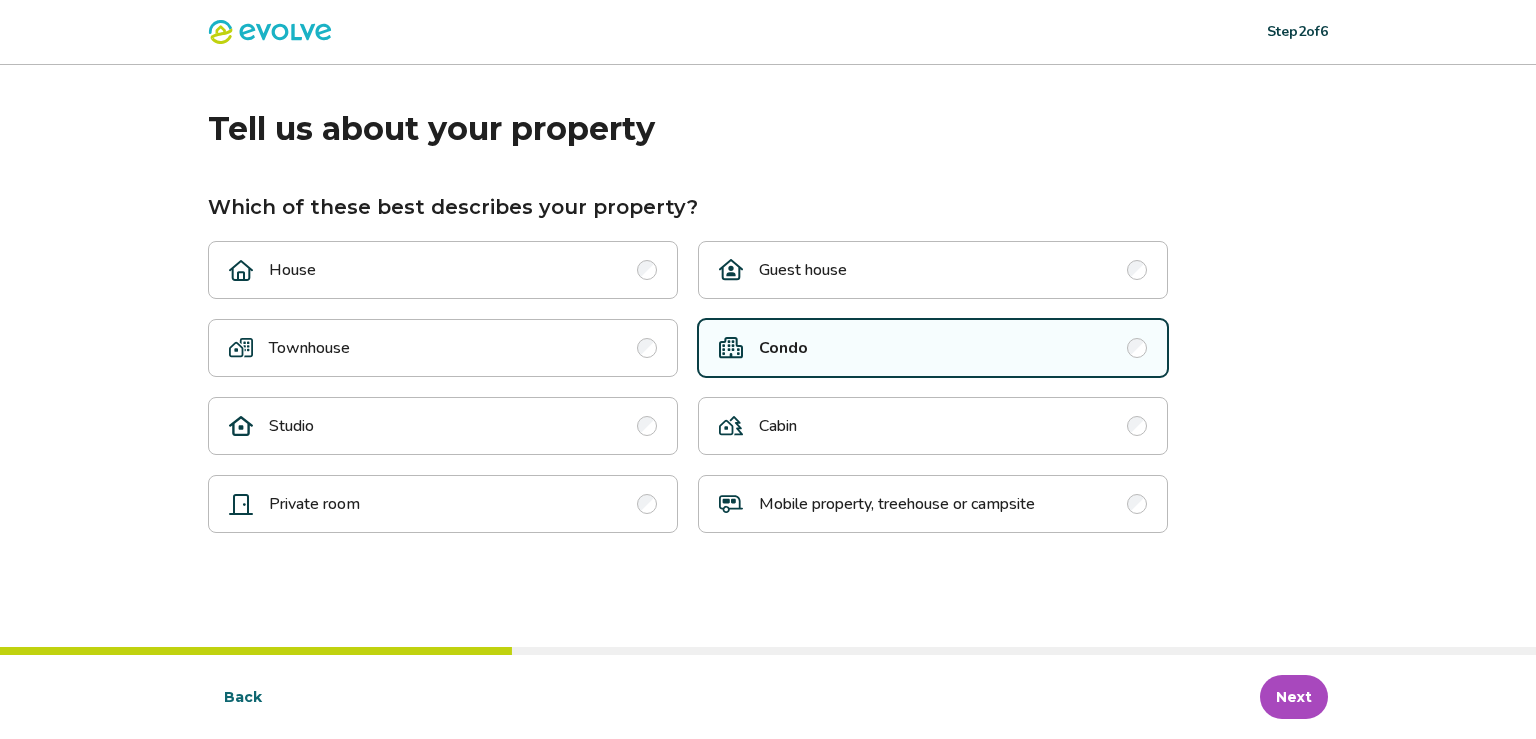 click on "Next" at bounding box center (1294, 697) 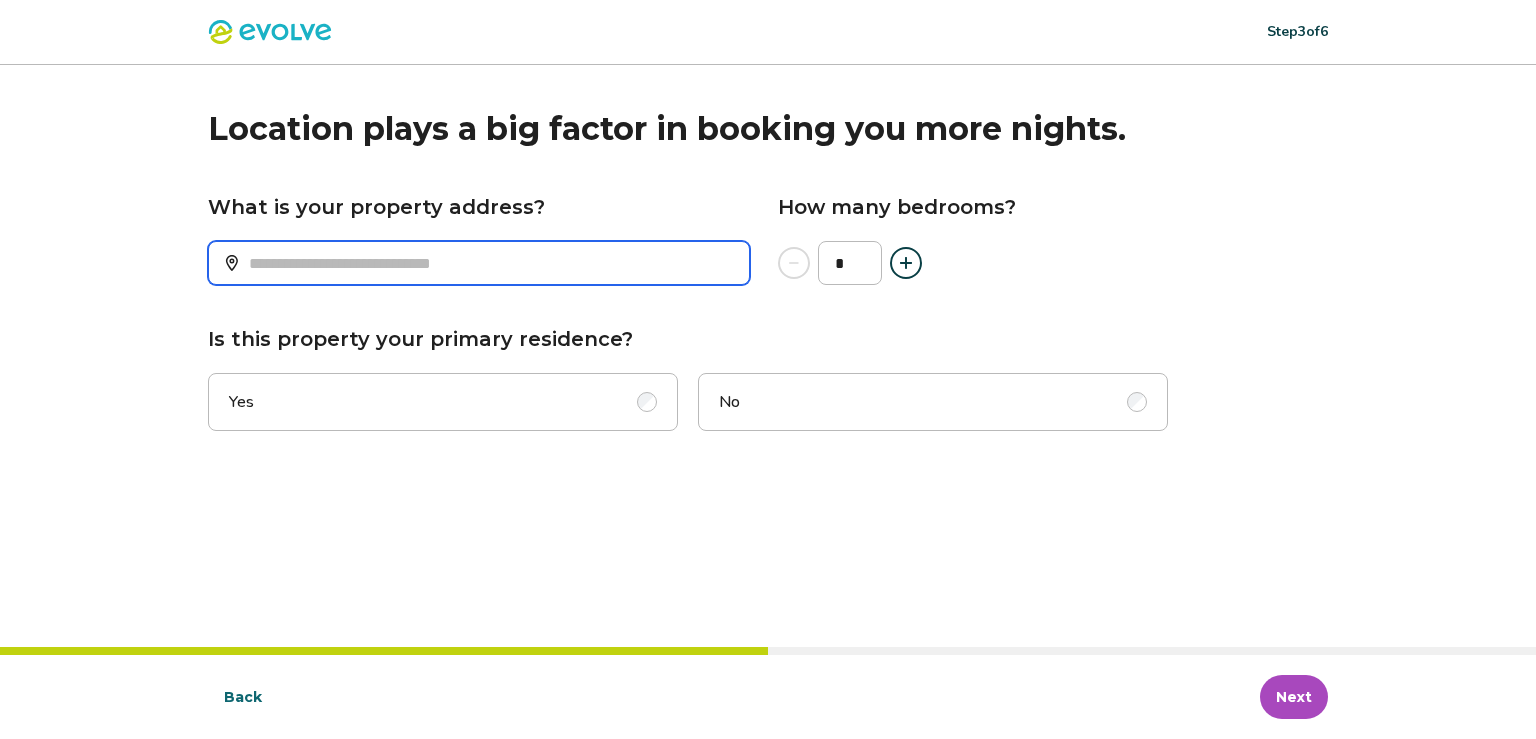click on "What is your property address?" at bounding box center (479, 263) 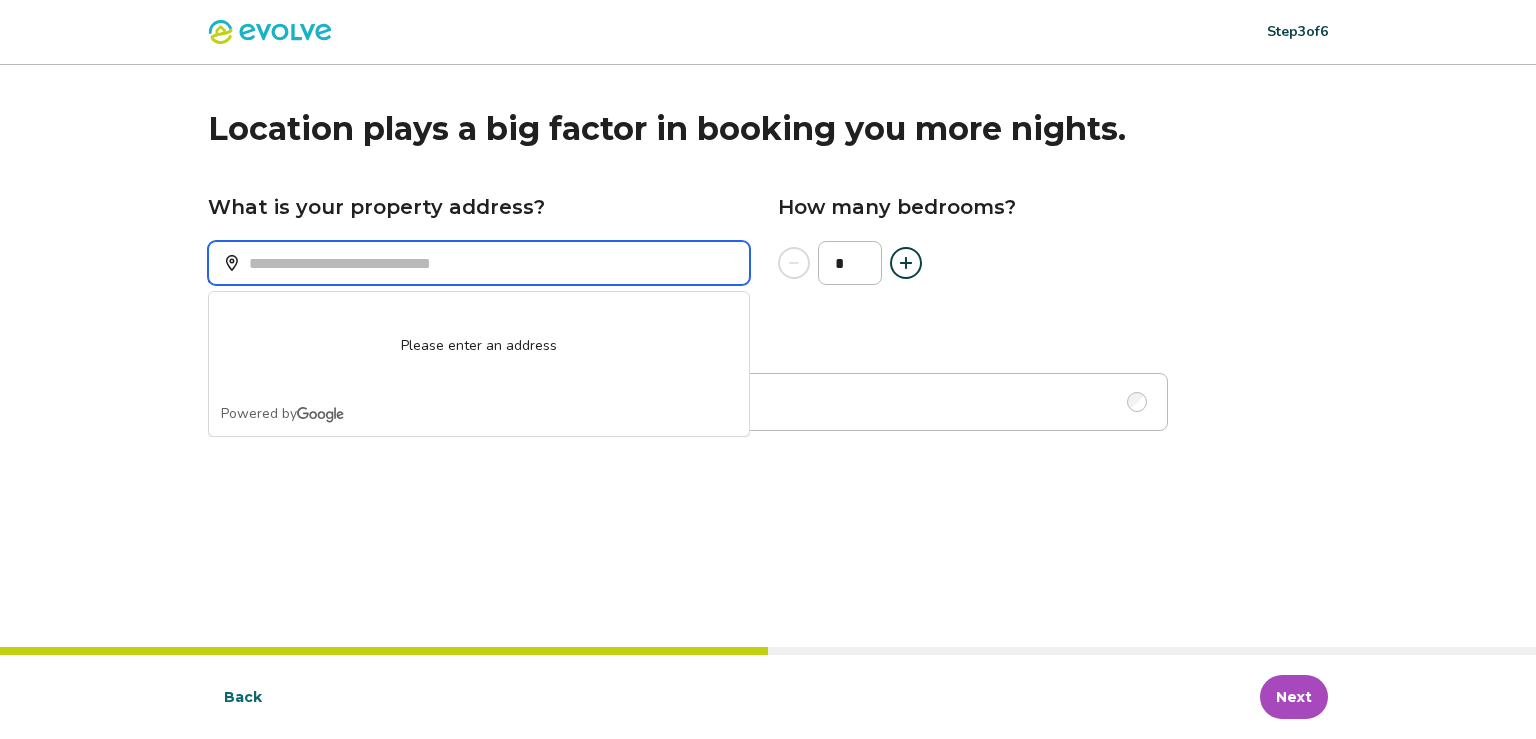 paste on "**********" 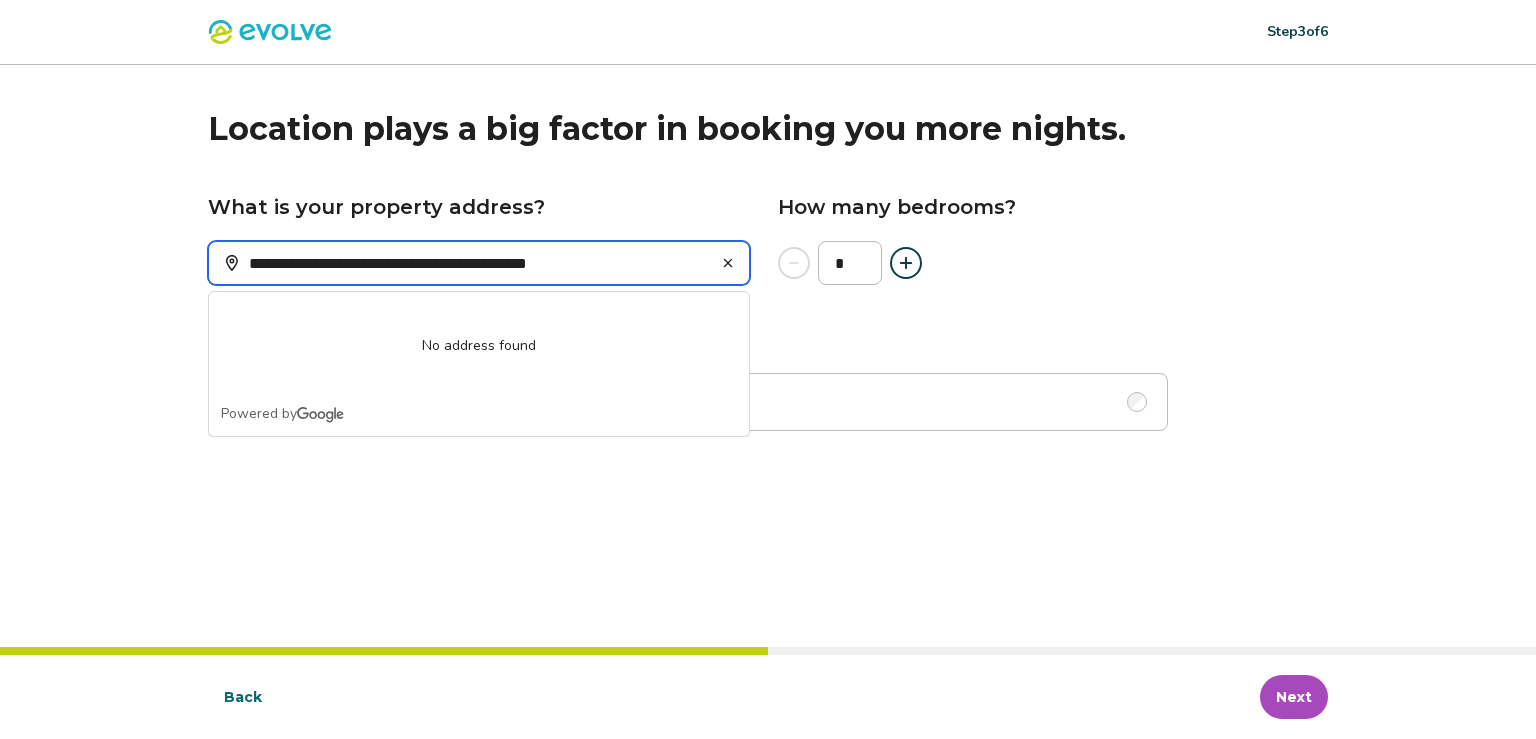 drag, startPoint x: 381, startPoint y: 261, endPoint x: 434, endPoint y: 262, distance: 53.009434 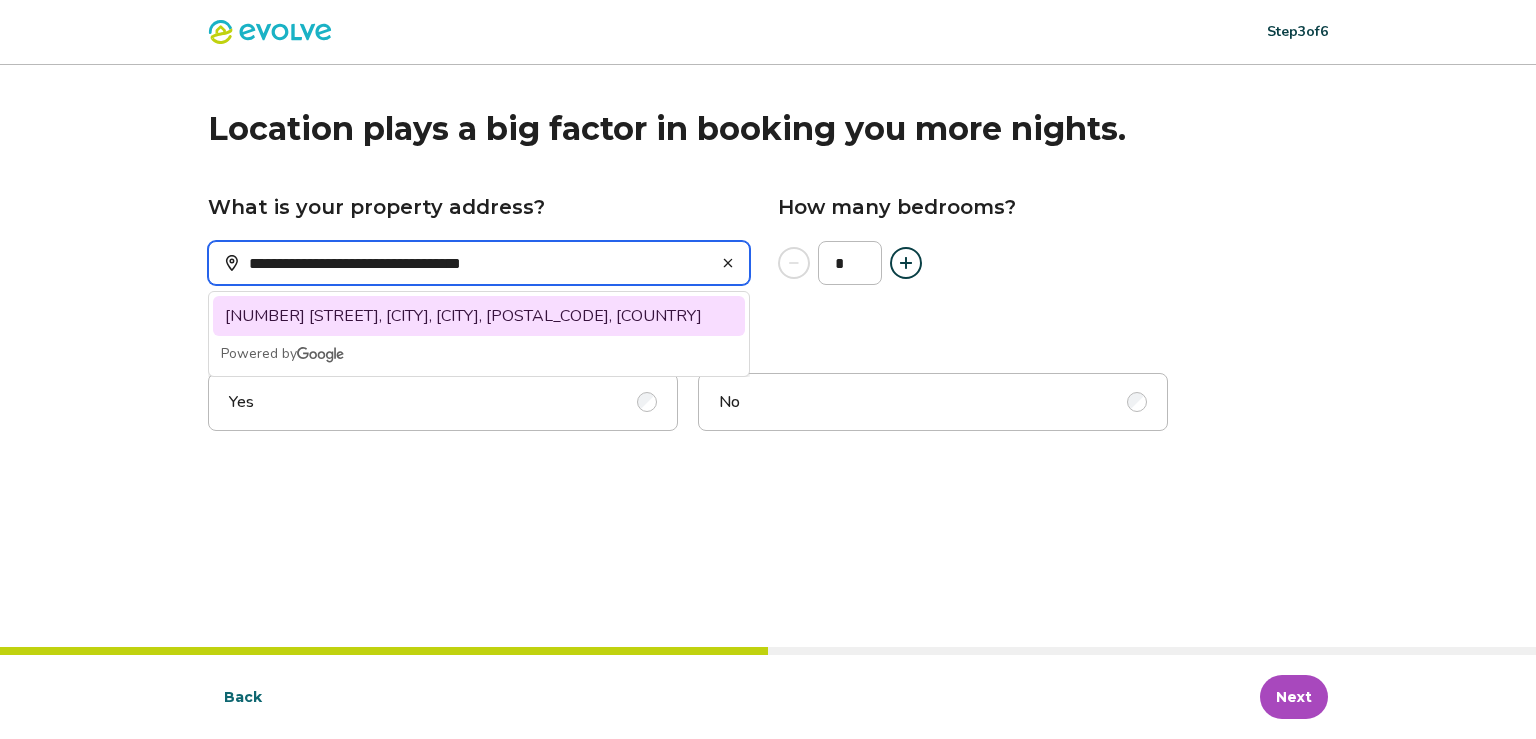 click on "[NUMBER] [STREET], [CITY], [CITY], [POSTAL_CODE], [COUNTRY]" at bounding box center (479, 316) 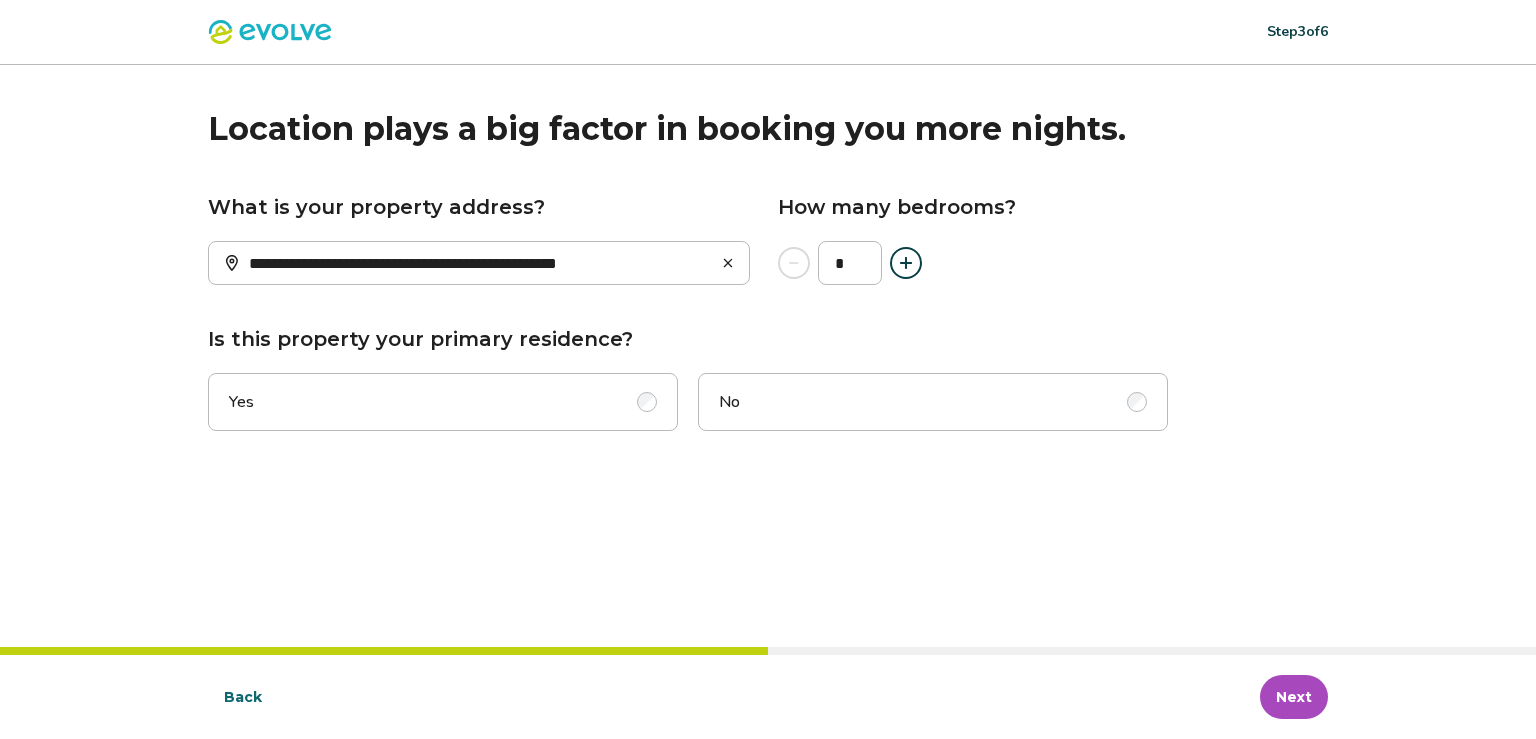 click at bounding box center (906, 263) 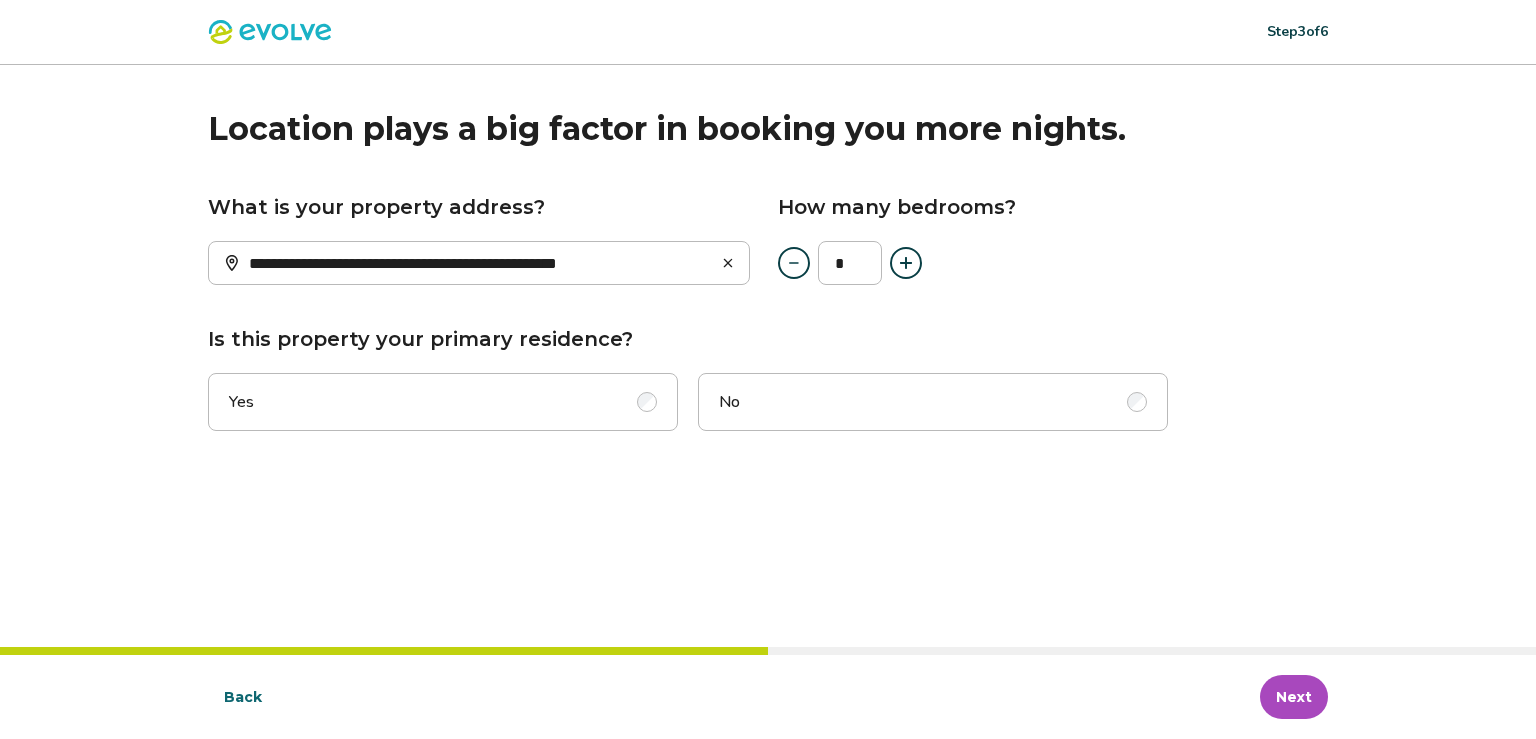 click at bounding box center (906, 263) 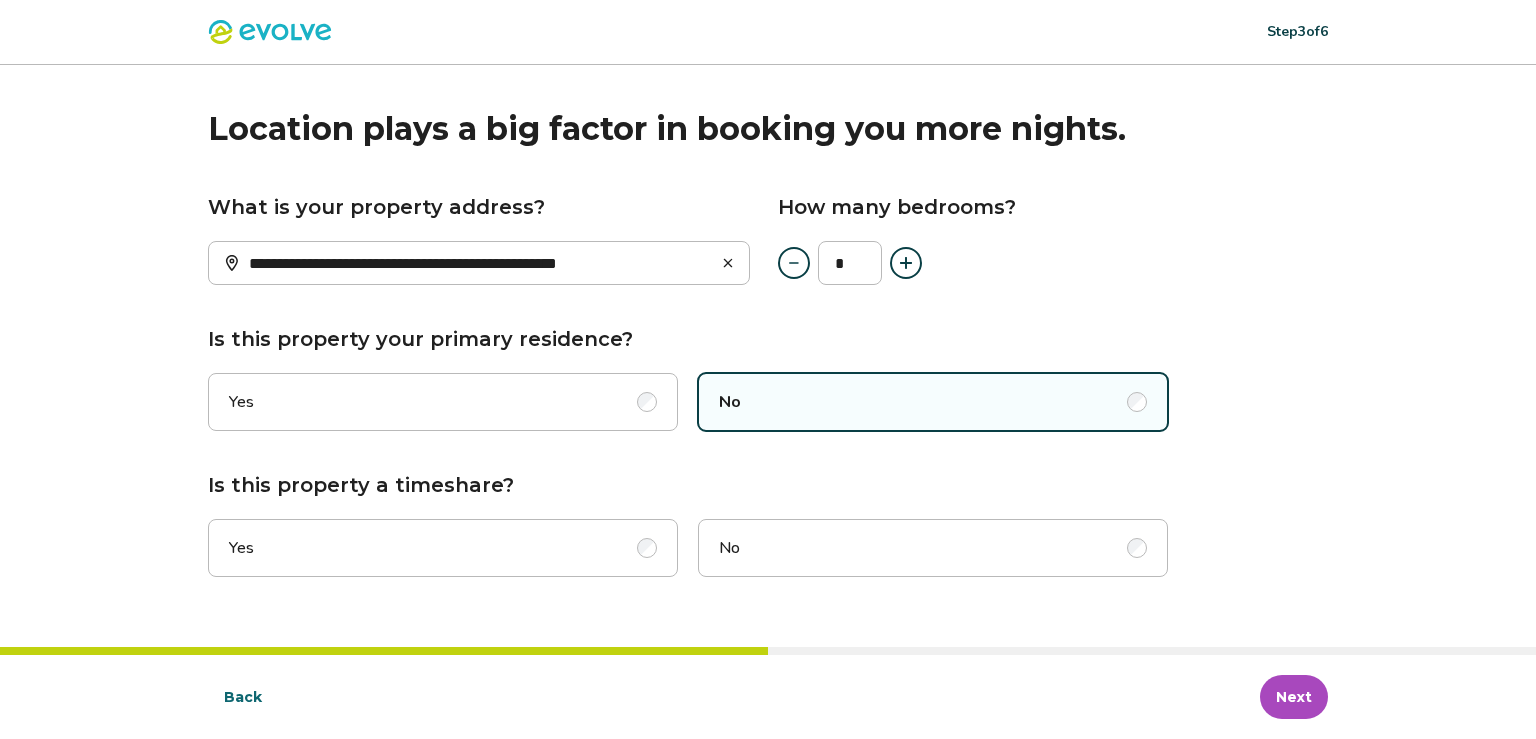 click on "No" at bounding box center [933, 548] 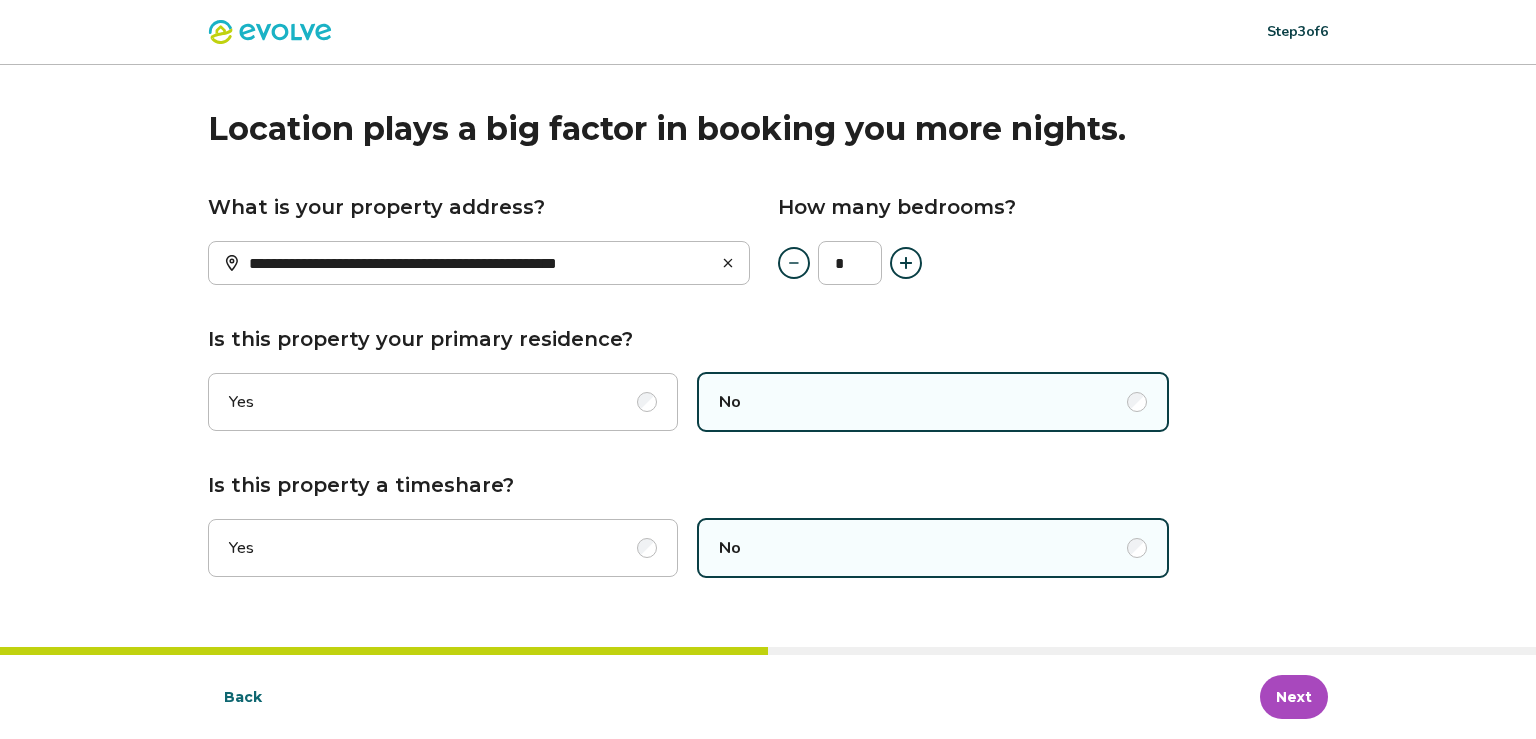 click on "Next" at bounding box center [1294, 697] 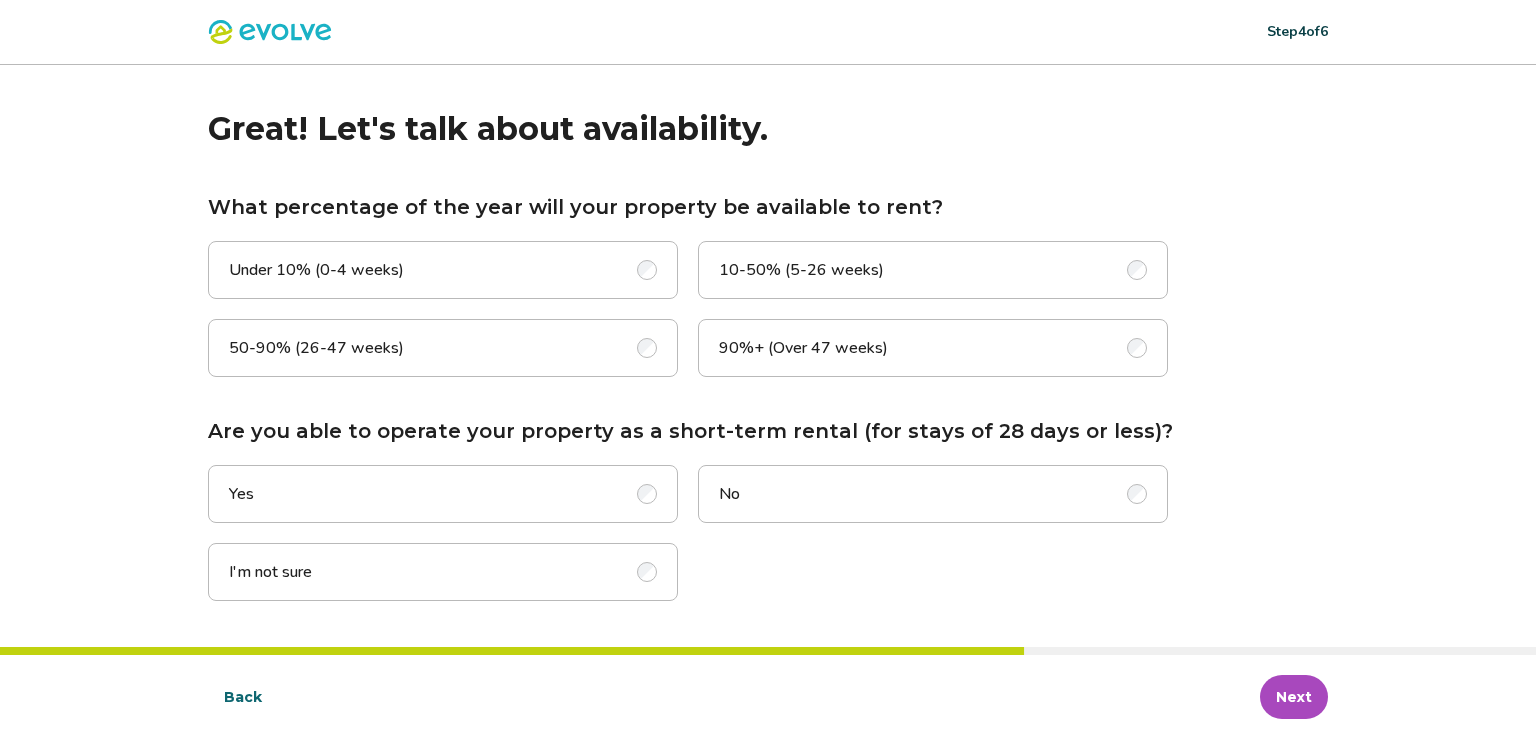 click on "90%+ (Over 47 weeks)" at bounding box center (933, 348) 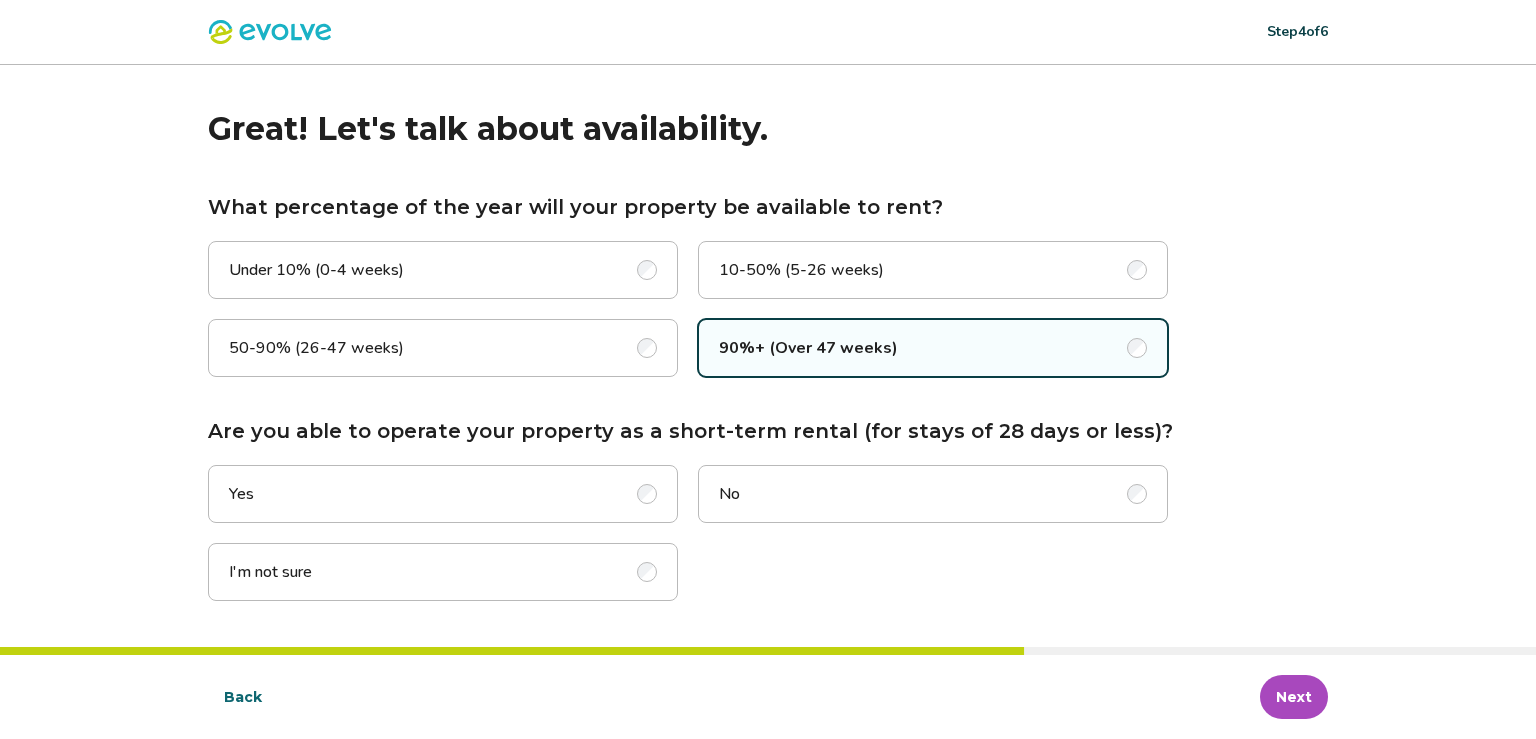 click on "Yes" at bounding box center (443, 494) 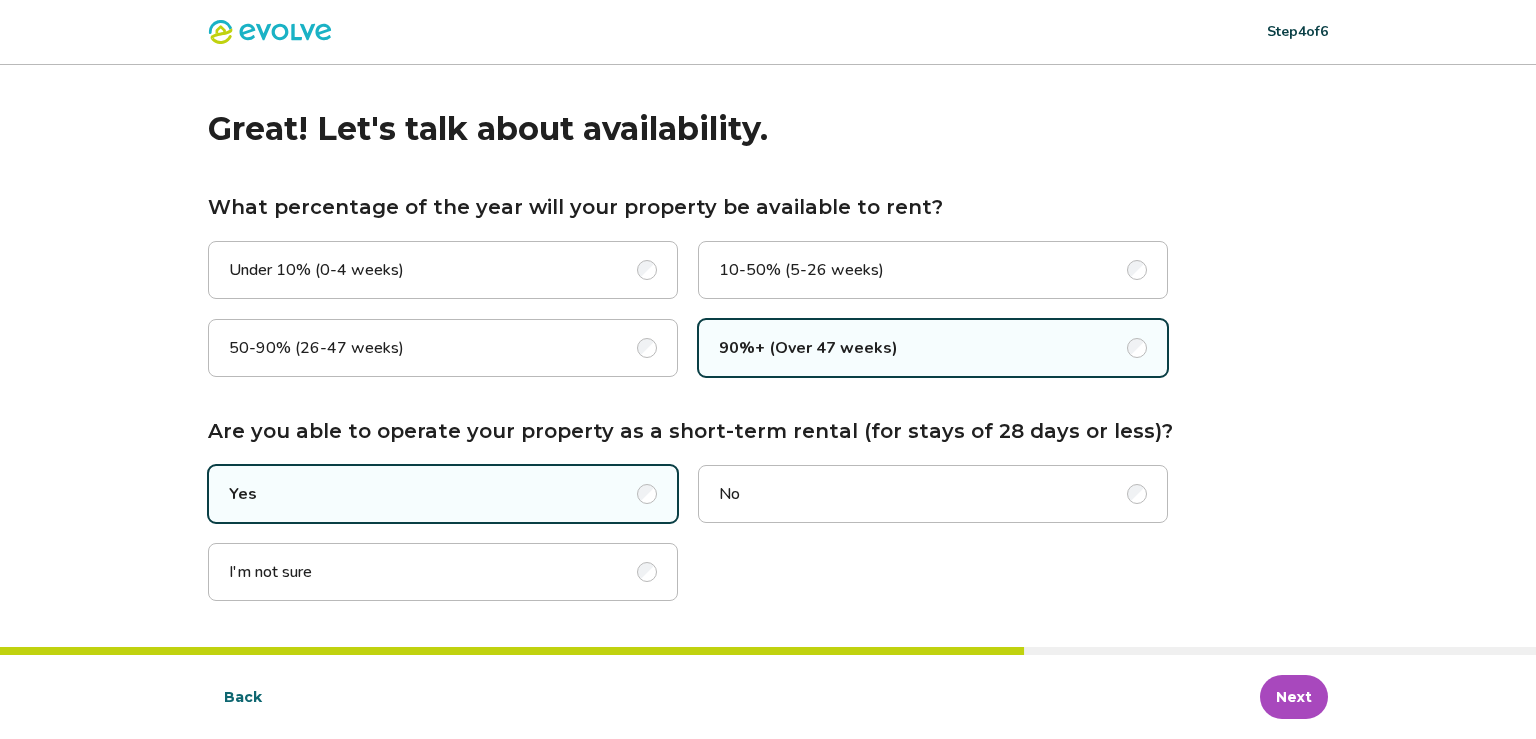 click on "Next" at bounding box center (1294, 697) 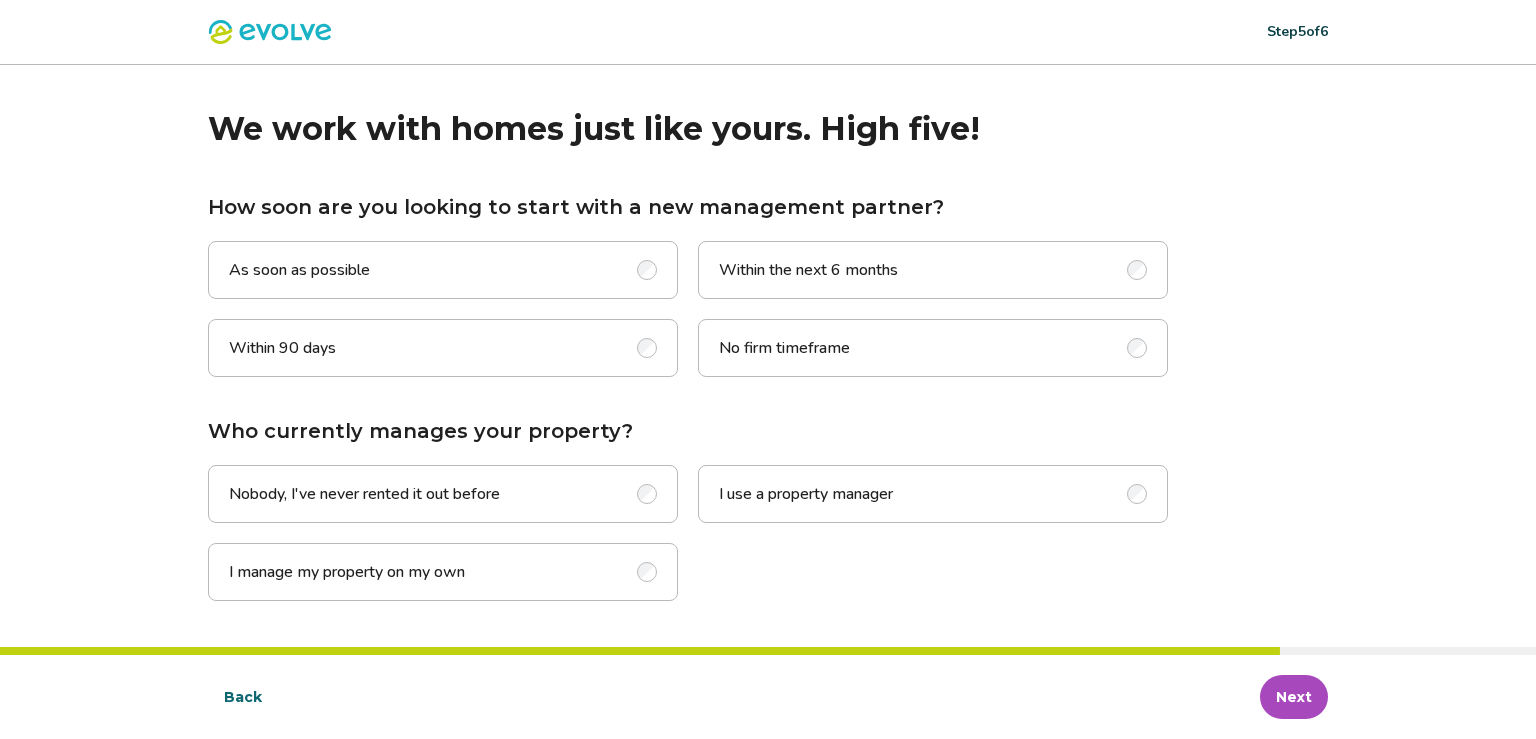 click on "Within the next 6 months" at bounding box center (808, 270) 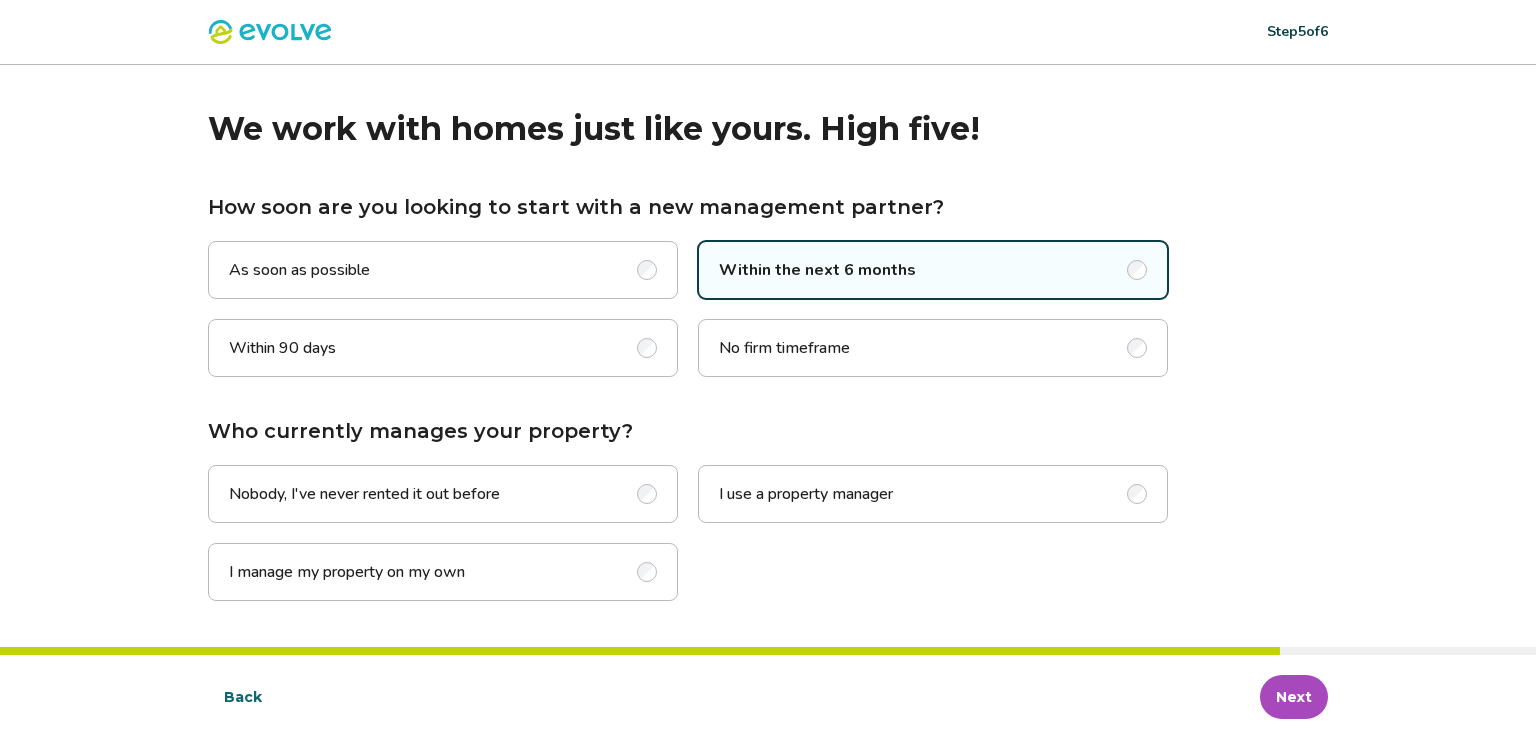 click on "Within 90 days" at bounding box center [443, 348] 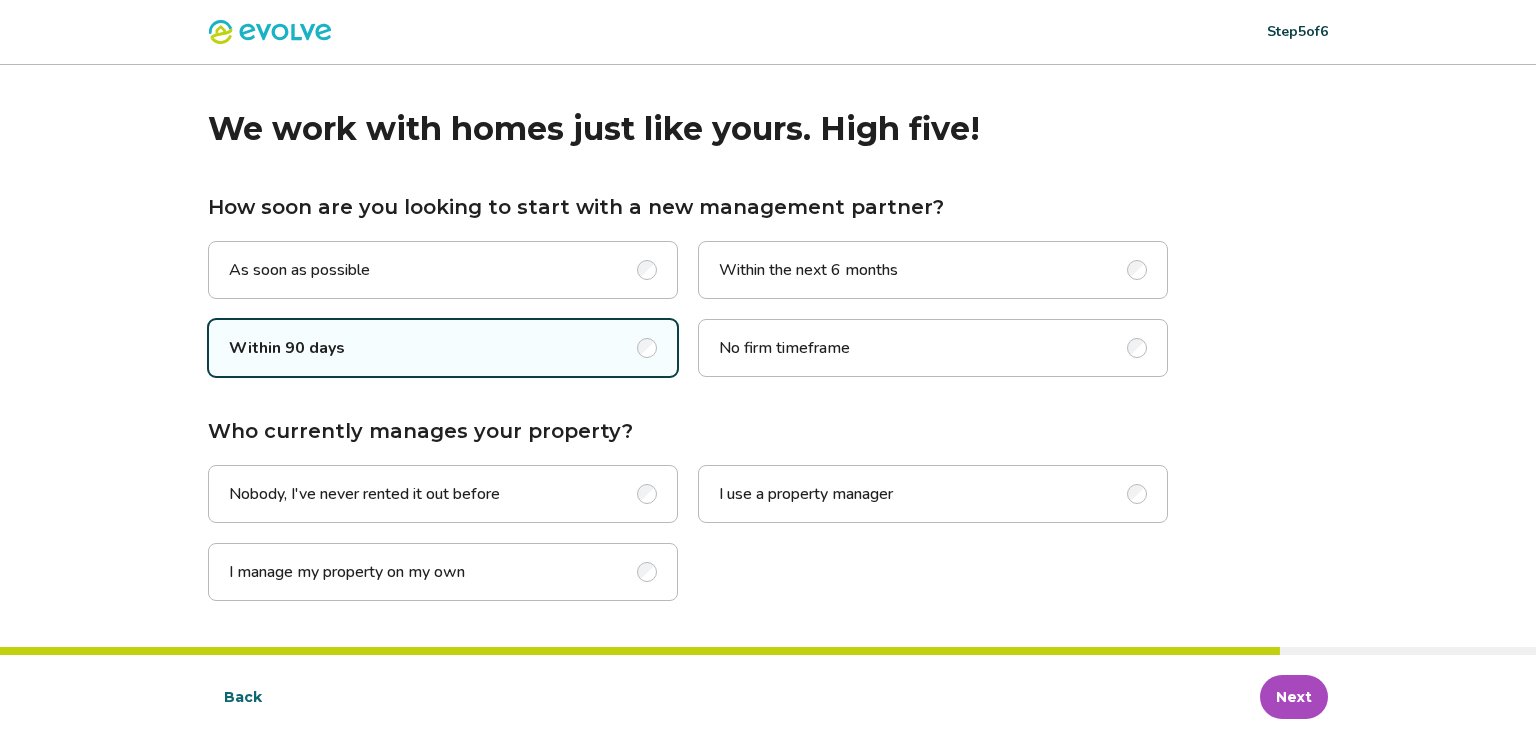 click on "Nobody, I've never rented it out before" at bounding box center (443, 494) 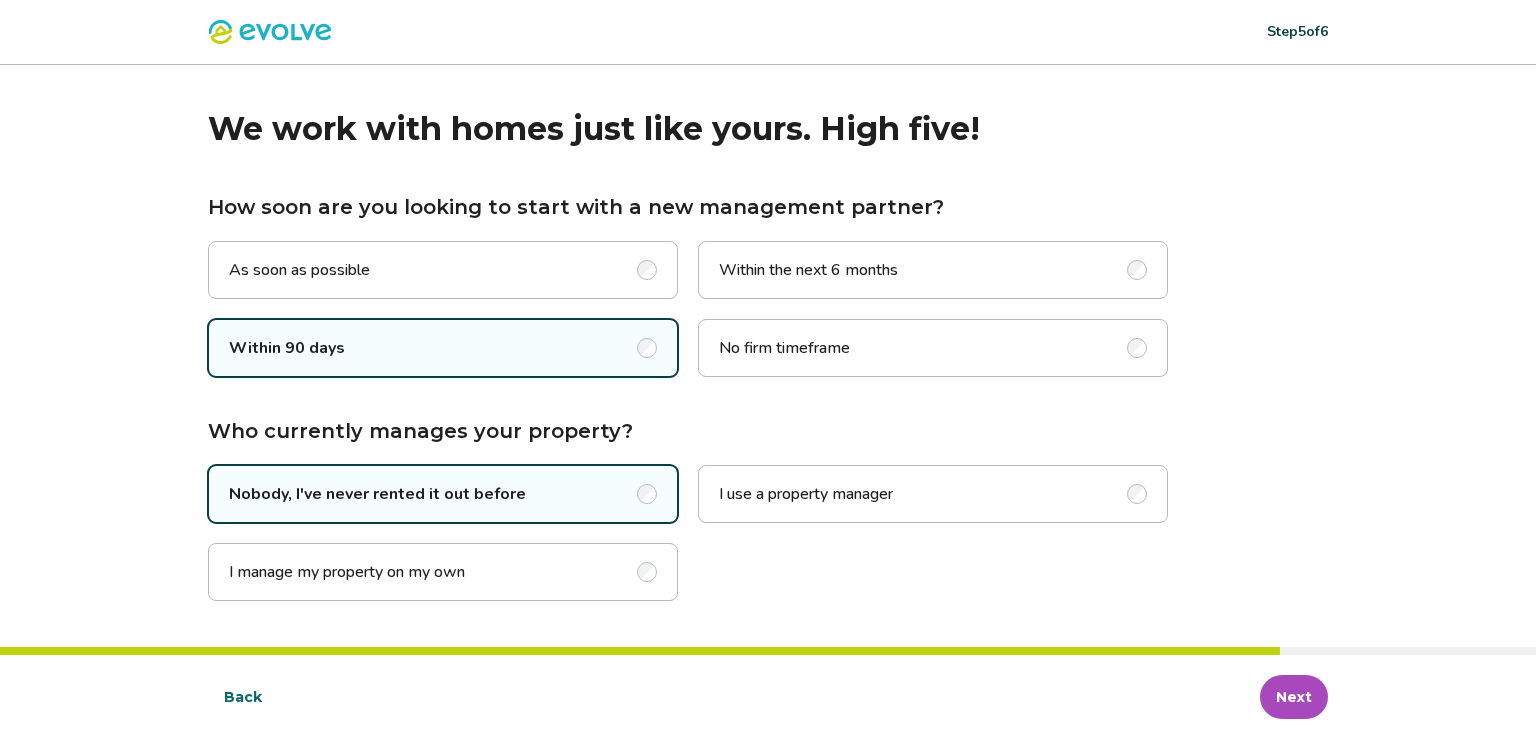 click on "Next" at bounding box center (1294, 697) 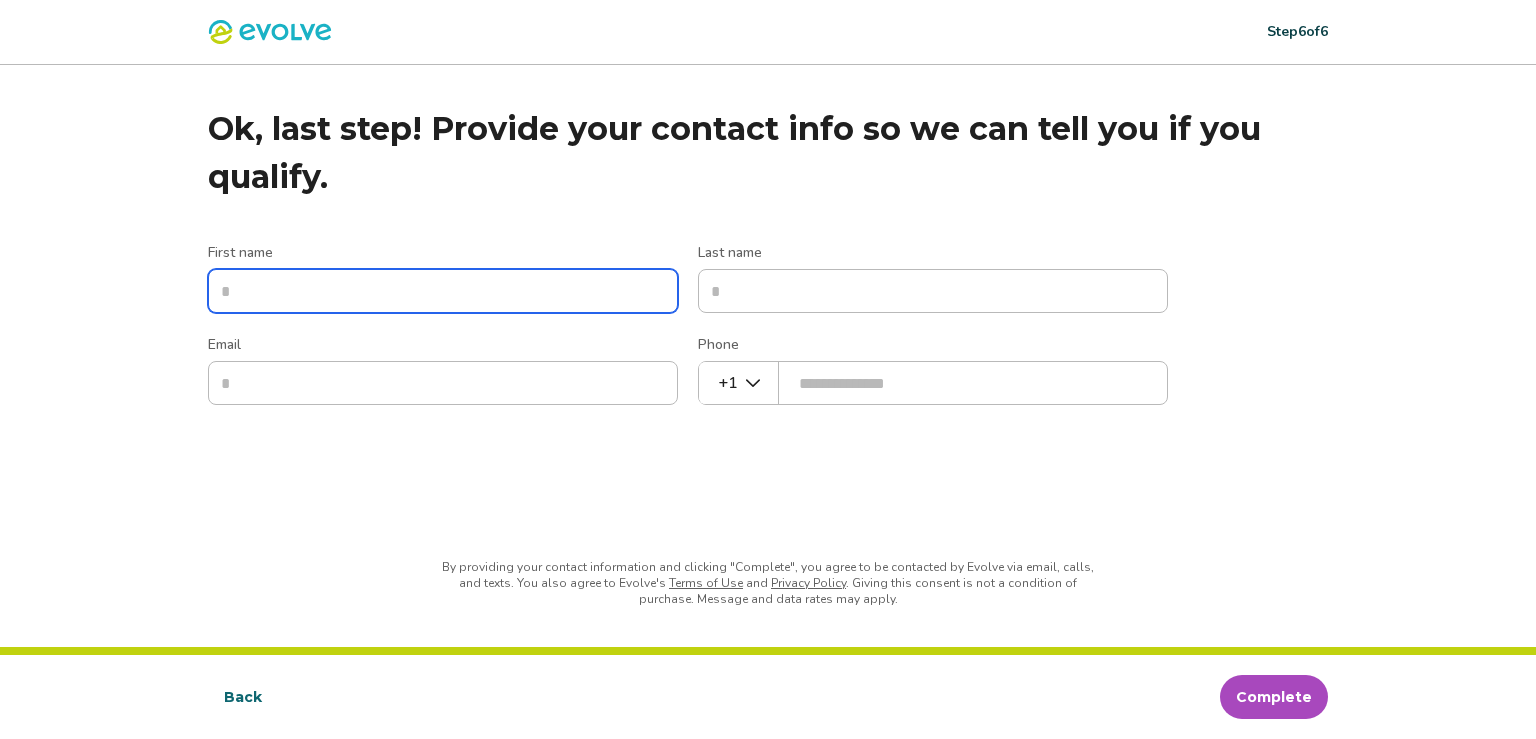 click on "First name" at bounding box center [443, 291] 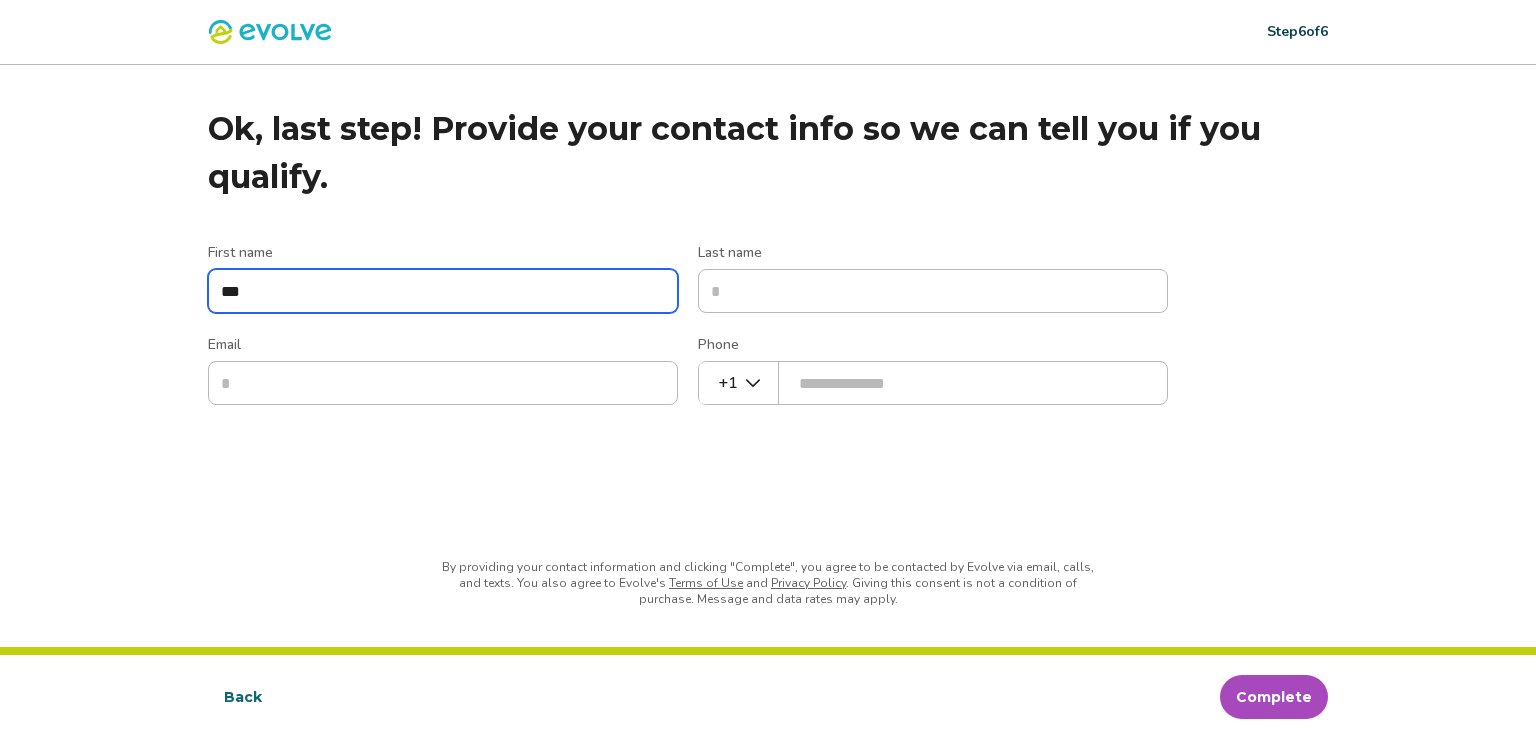 type on "***" 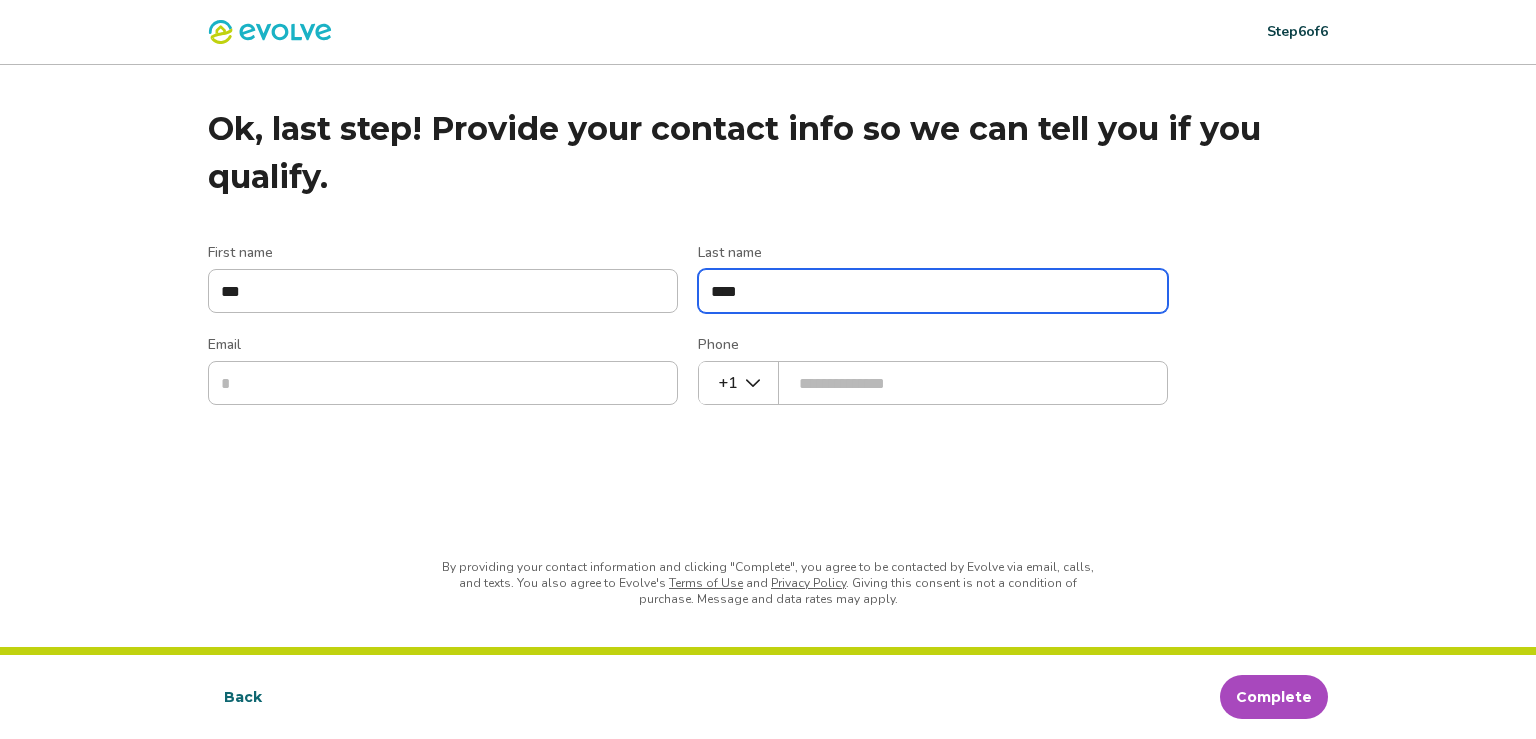 type on "****" 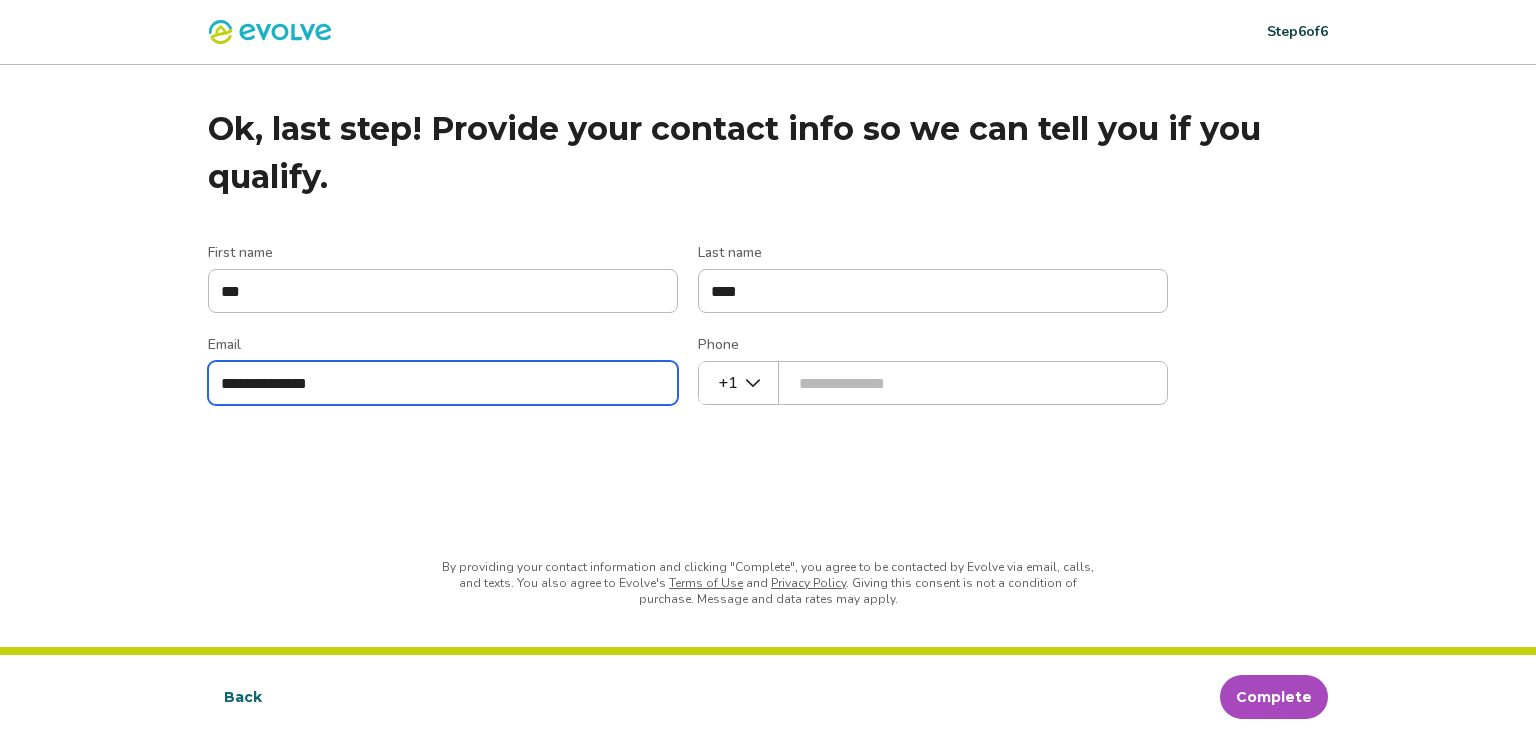 type on "**********" 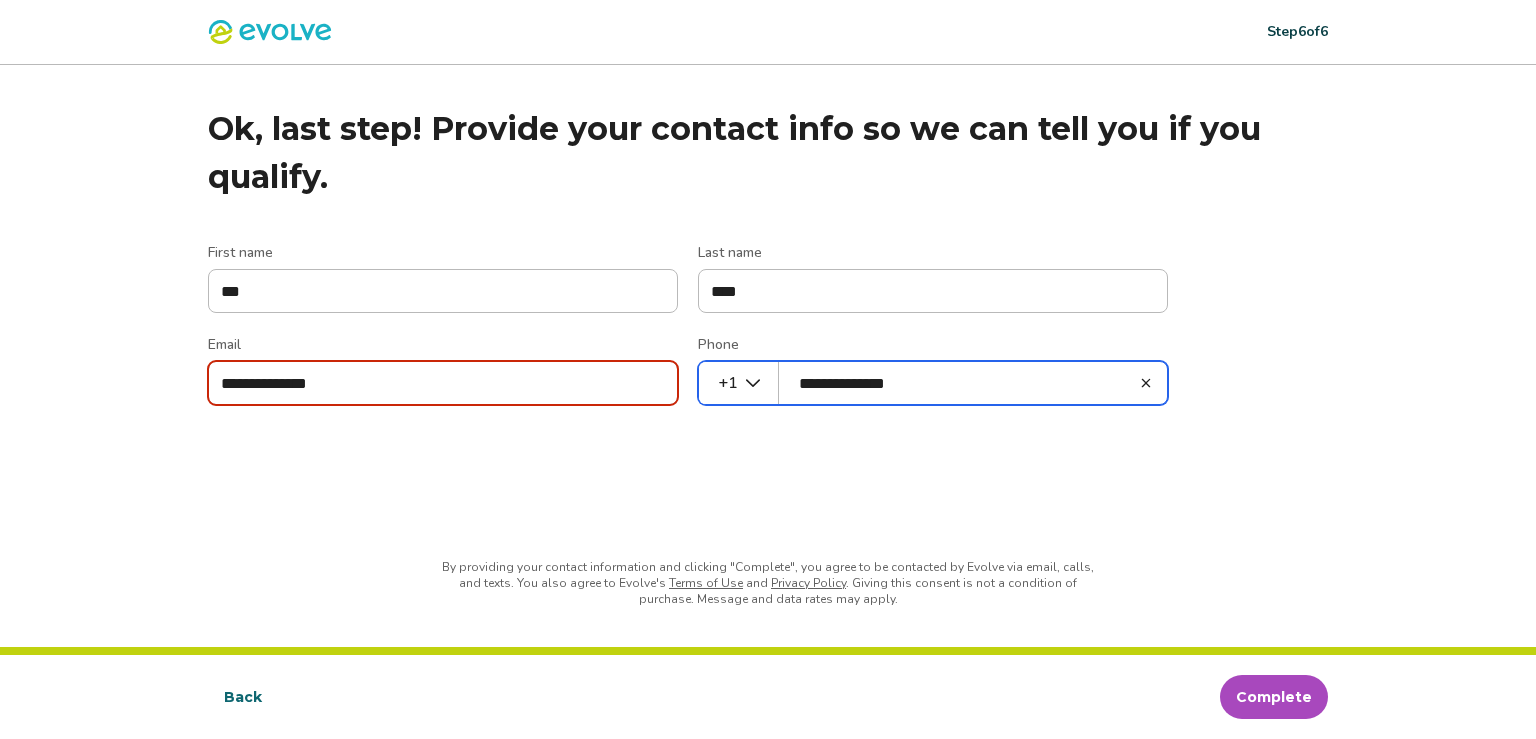 type on "**********" 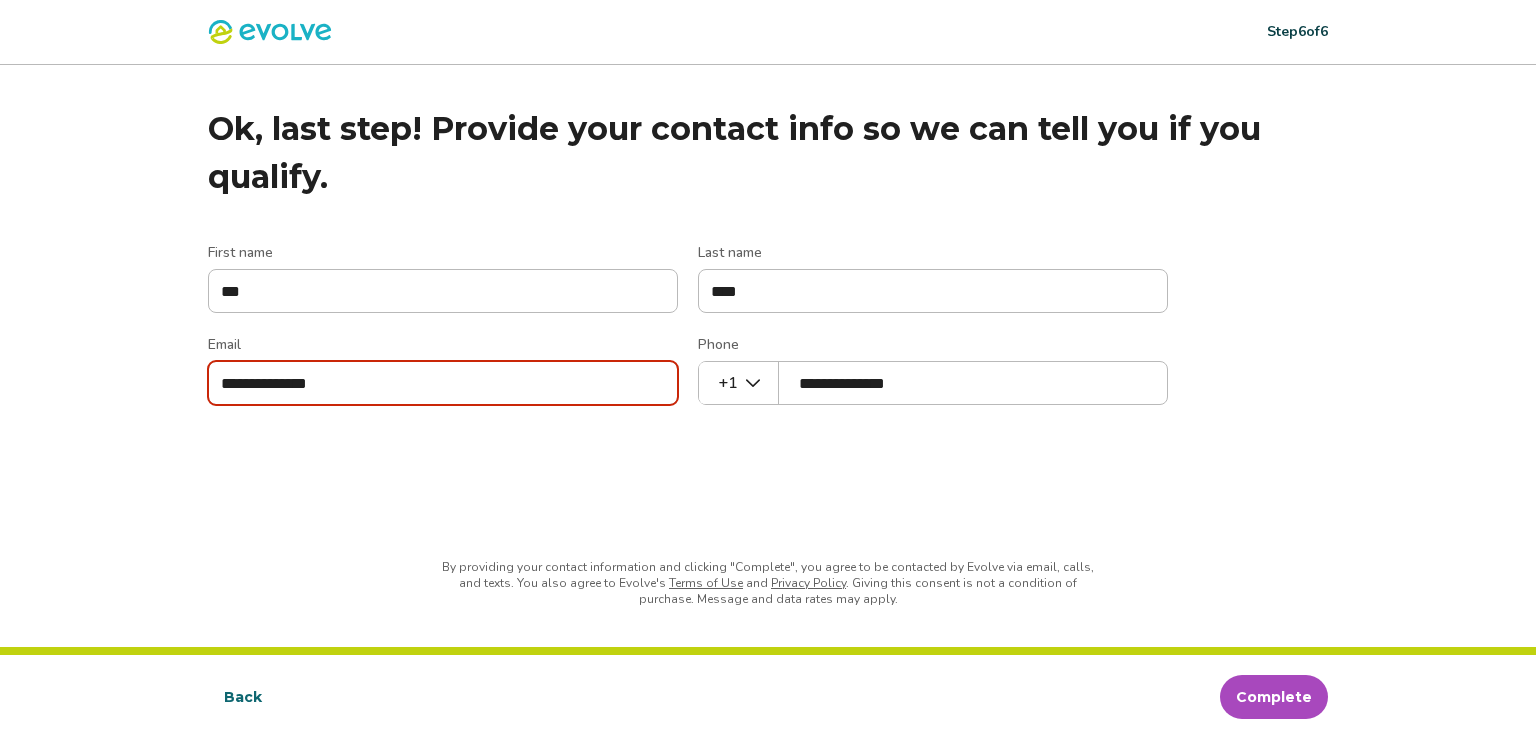 click on "Complete" at bounding box center (1274, 697) 